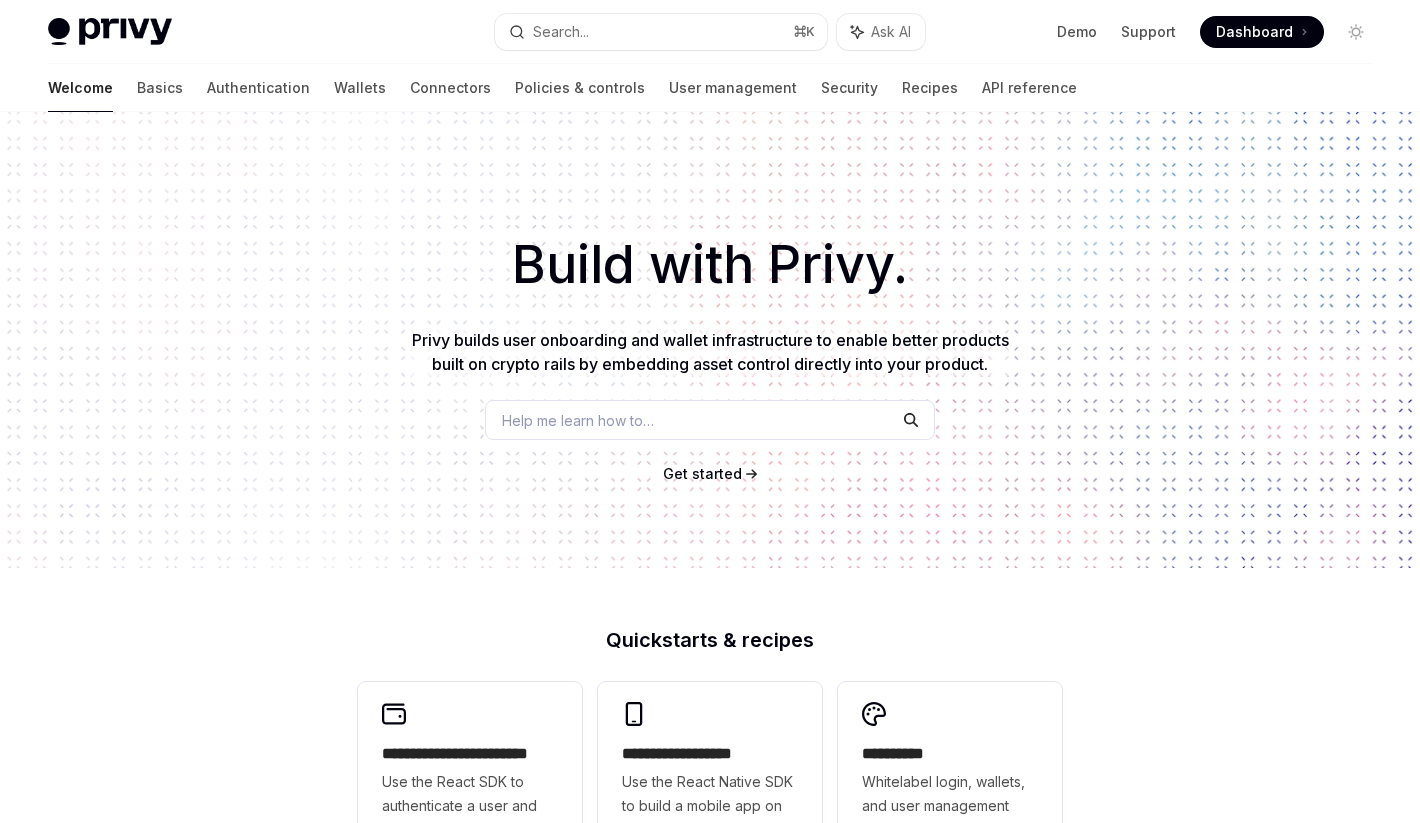 scroll, scrollTop: 0, scrollLeft: 0, axis: both 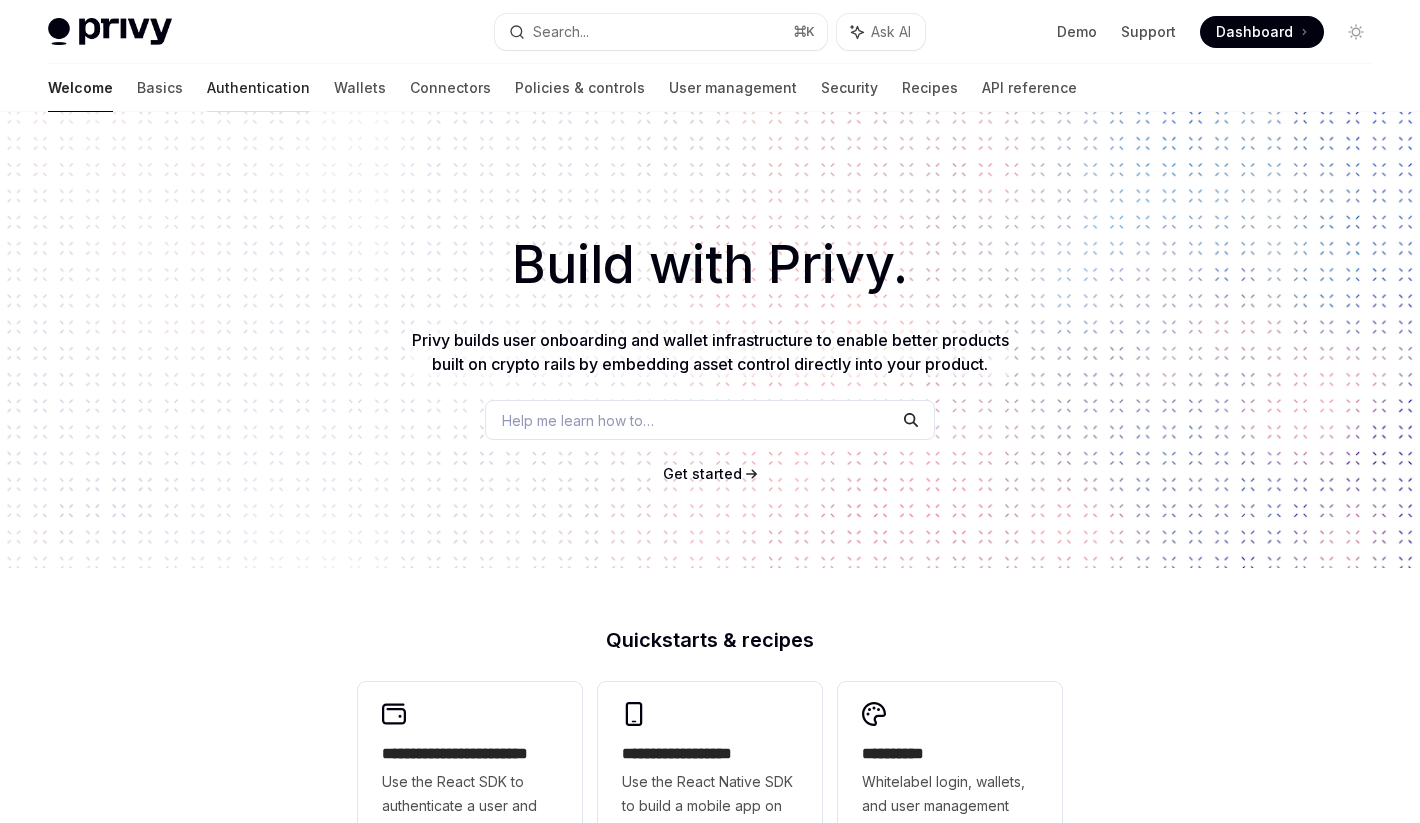 click on "Authentication" at bounding box center [258, 88] 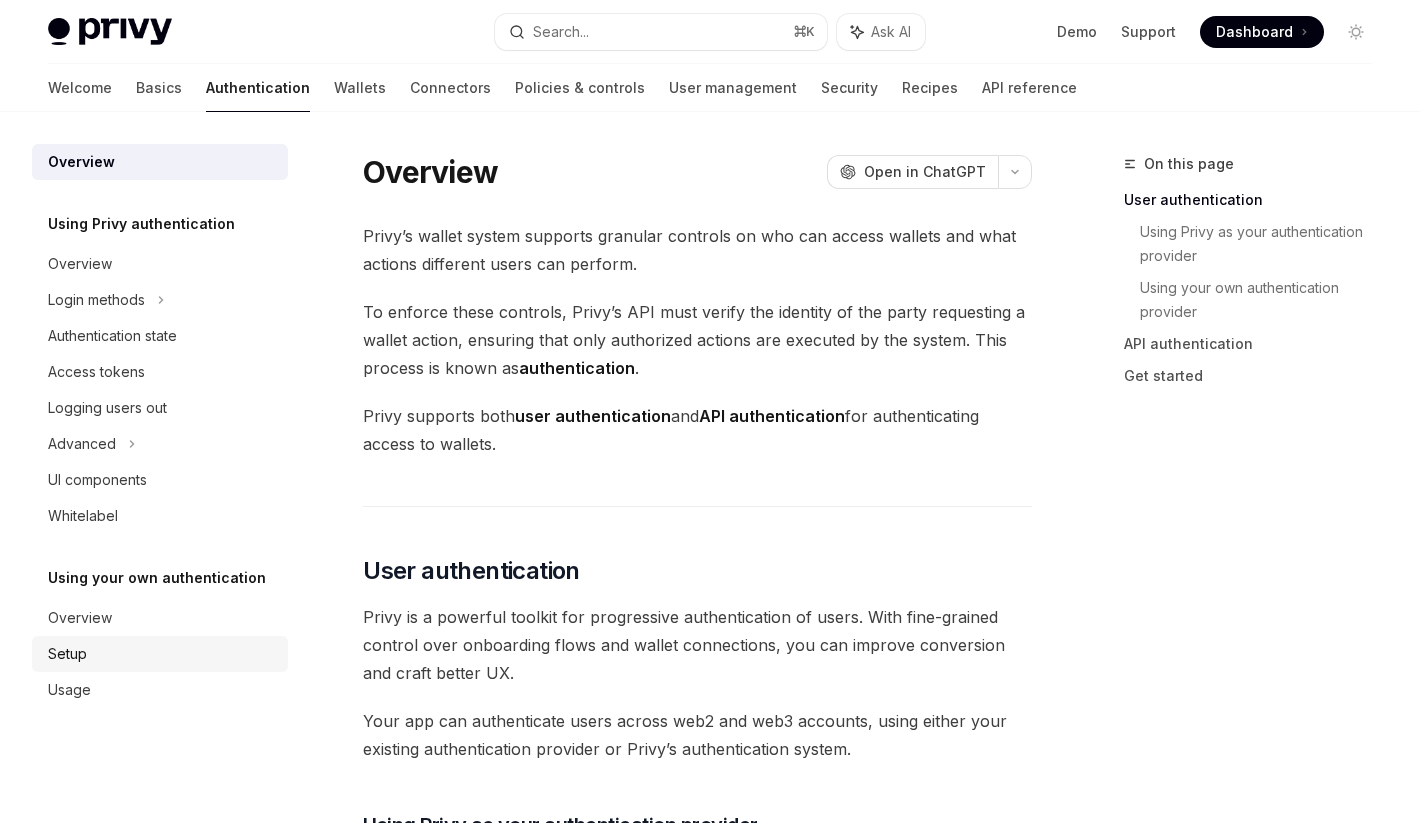 click on "Setup" at bounding box center (162, 654) 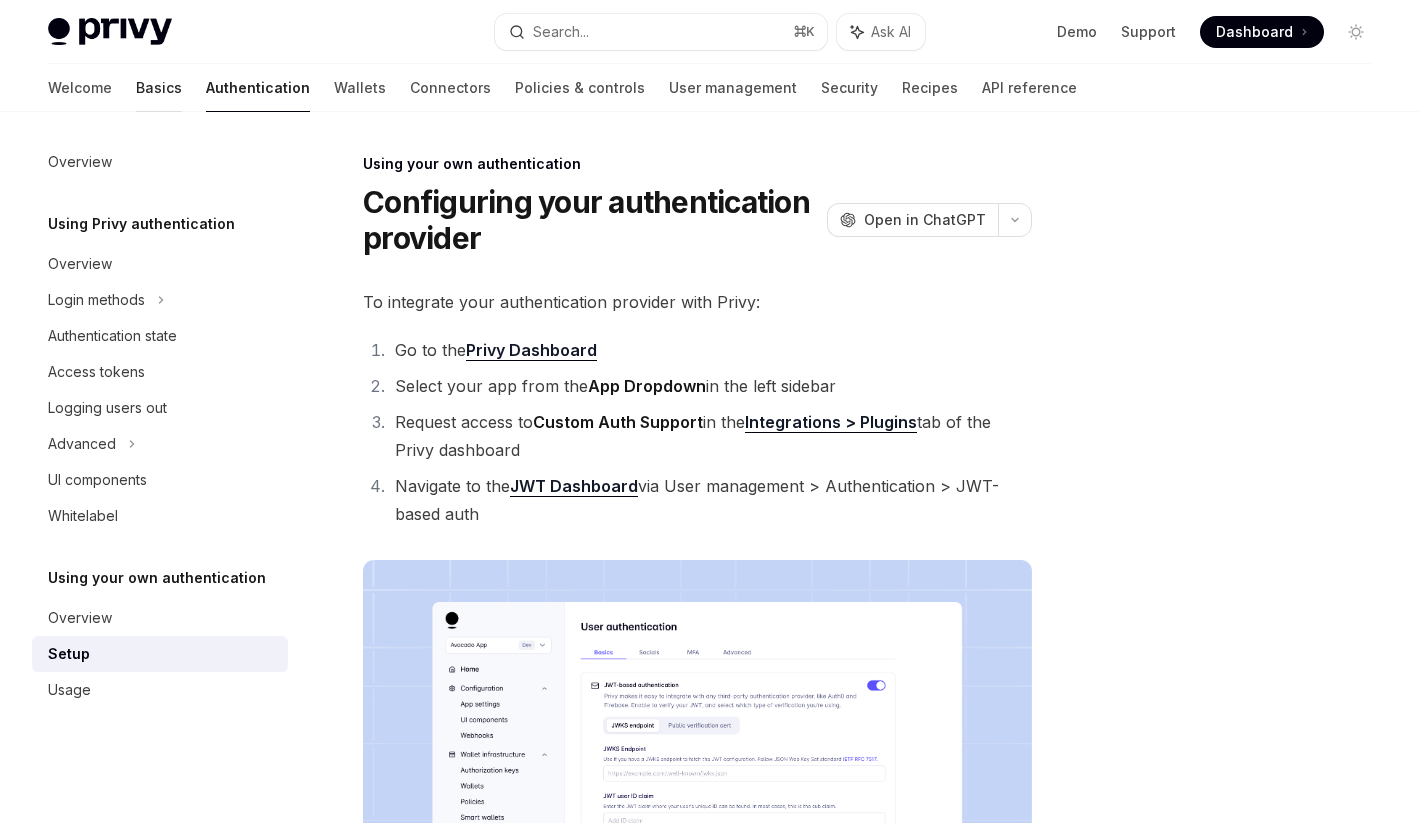 click on "Basics" at bounding box center [159, 88] 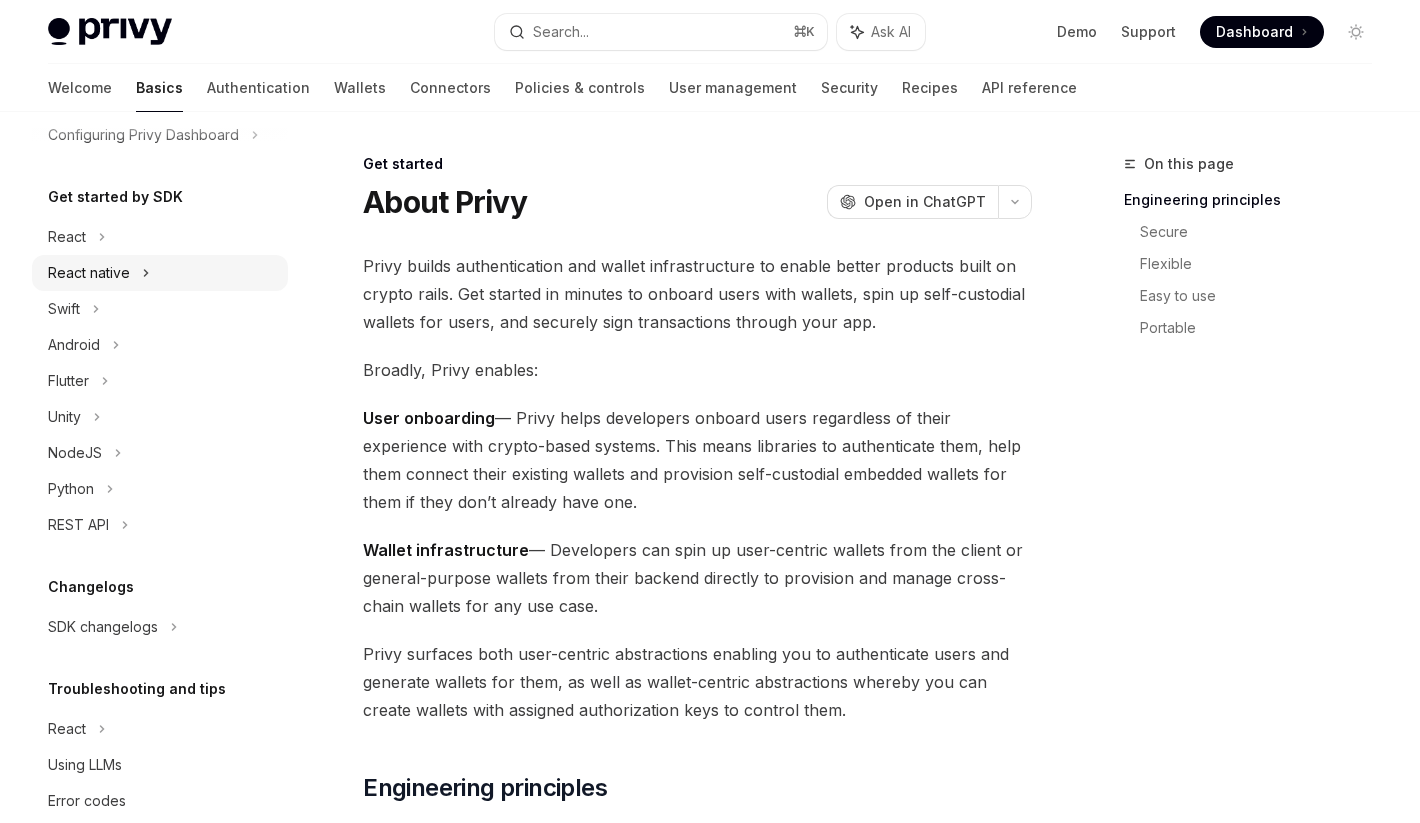 scroll, scrollTop: 205, scrollLeft: 0, axis: vertical 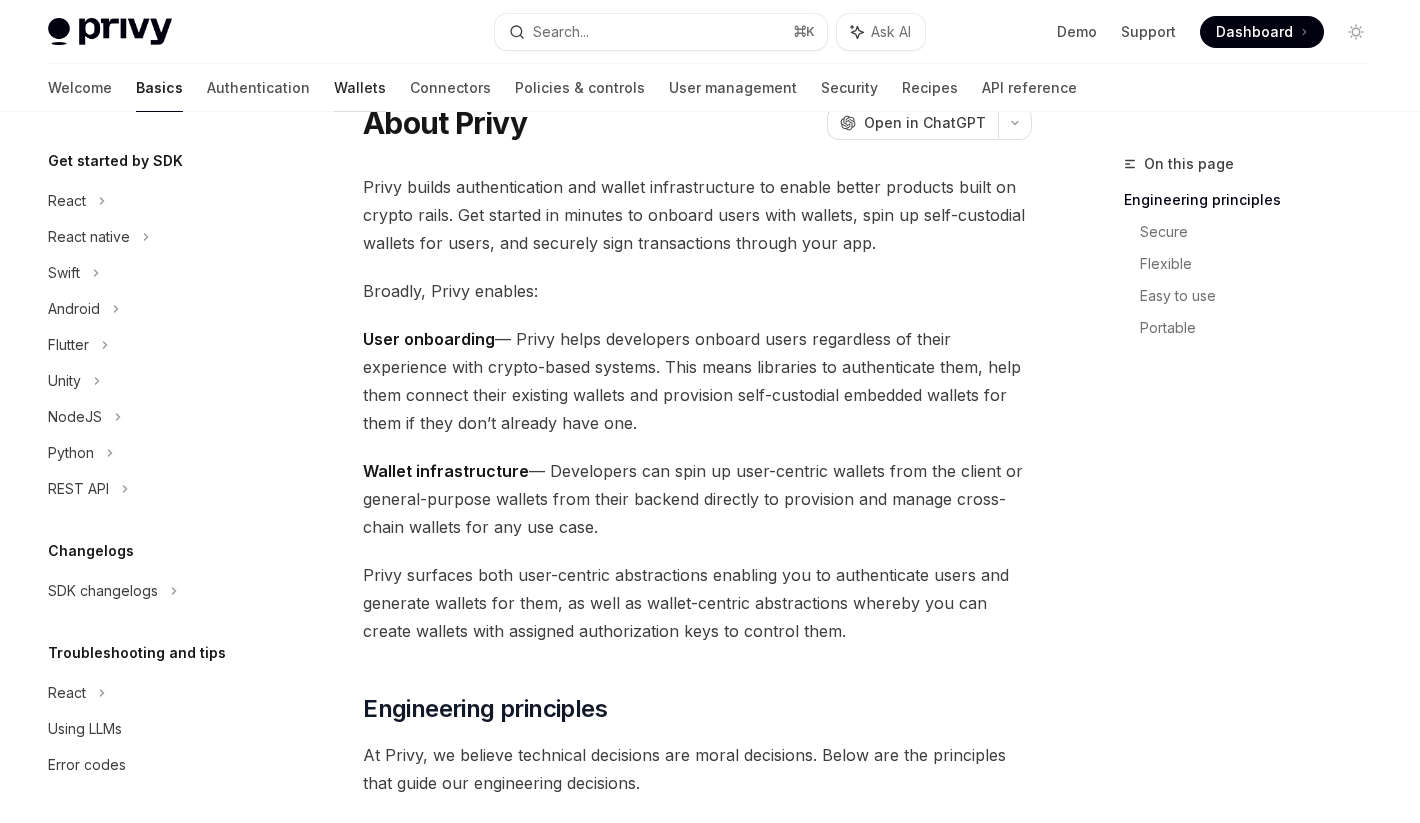 click on "Wallets" at bounding box center (360, 88) 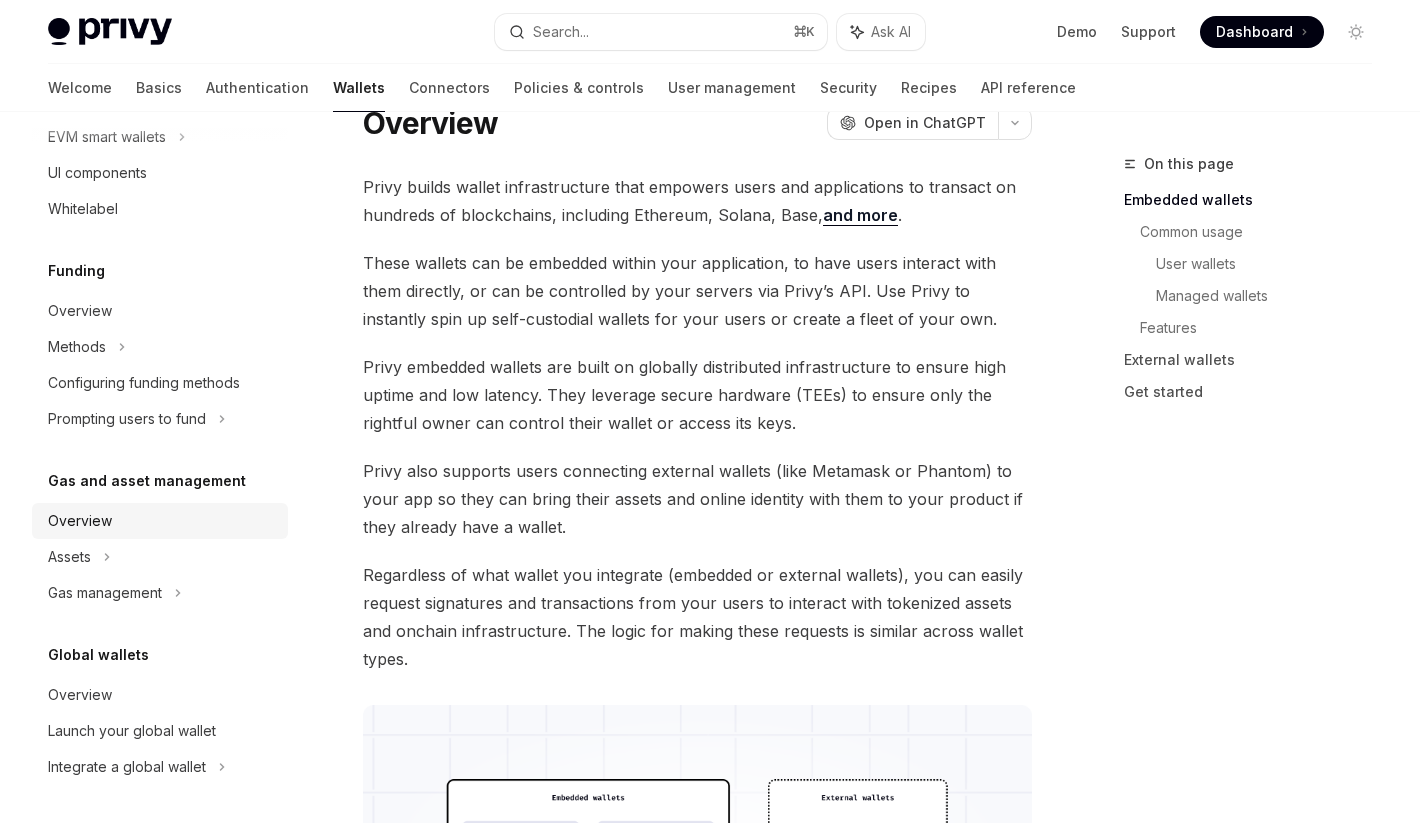 scroll, scrollTop: 649, scrollLeft: 0, axis: vertical 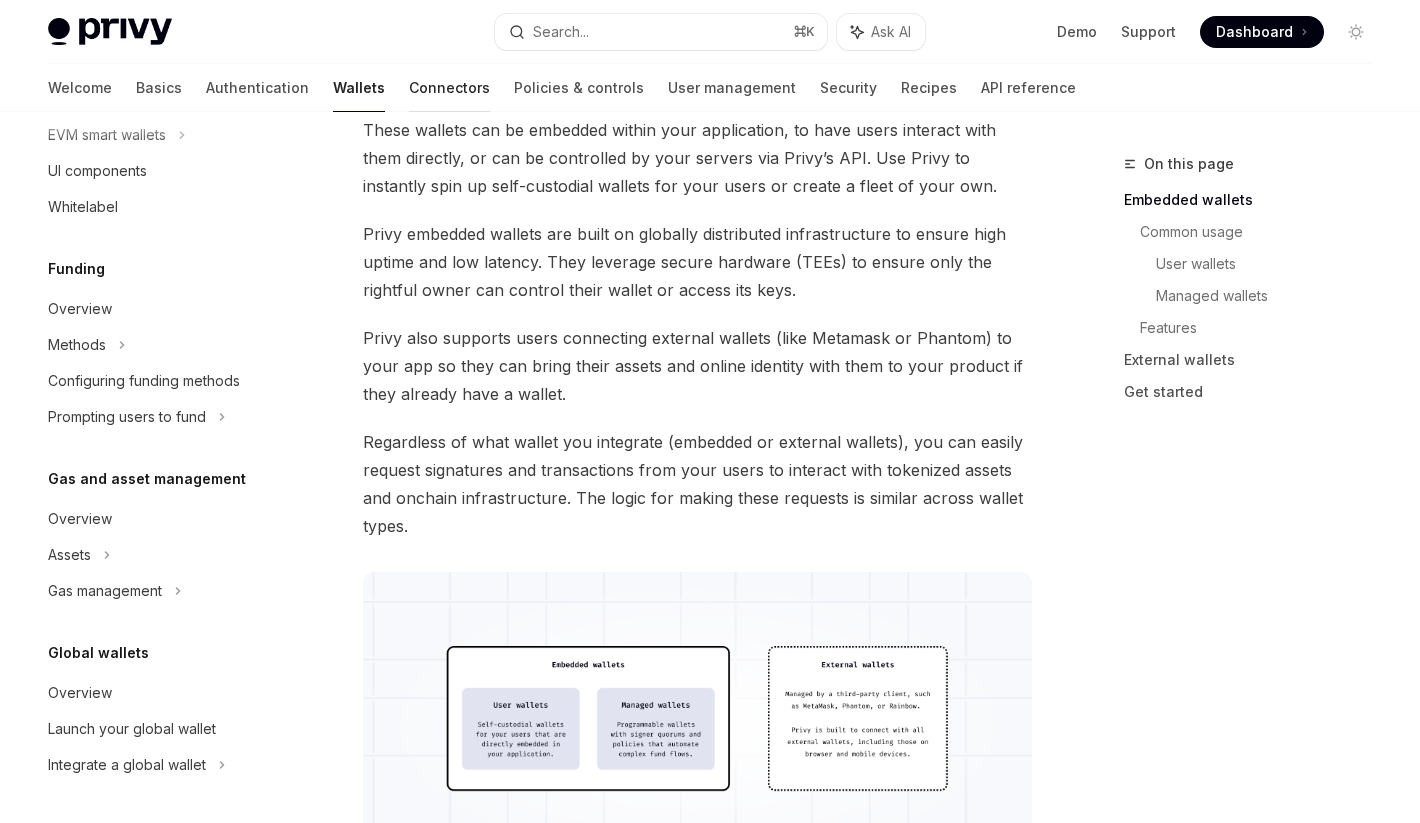 click on "Connectors" at bounding box center (449, 88) 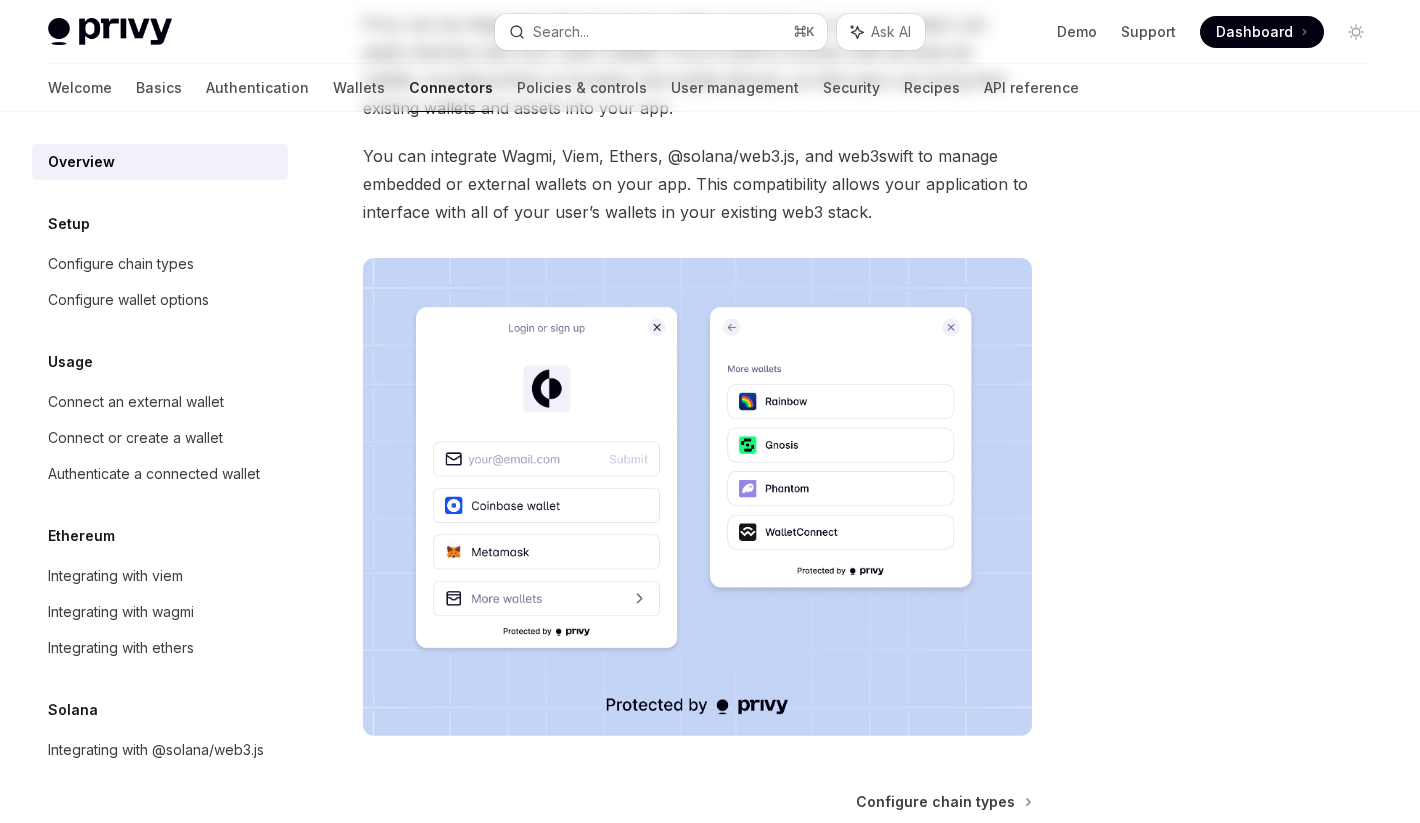scroll, scrollTop: 0, scrollLeft: 0, axis: both 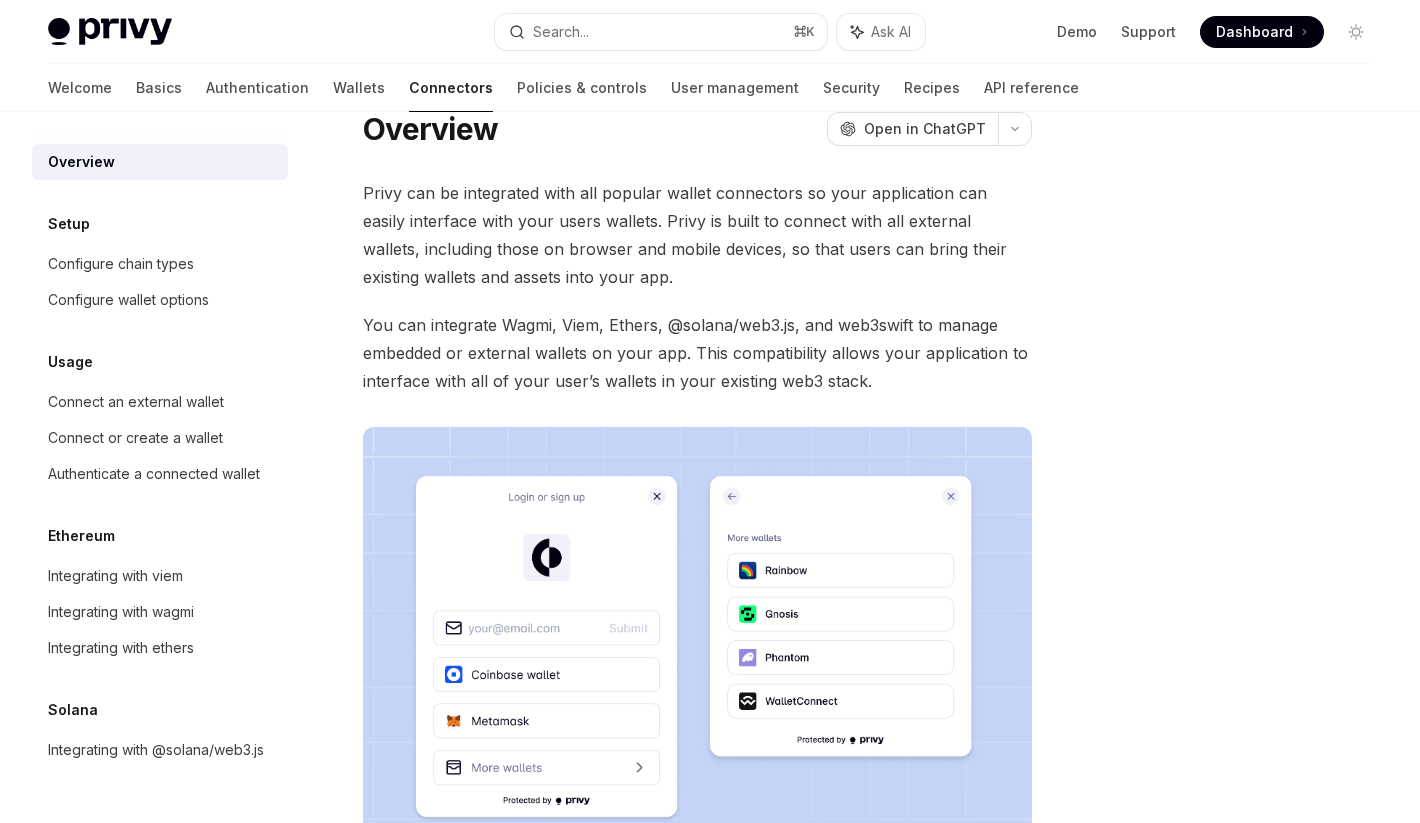 click on "Welcome Basics Authentication Wallets Connectors Policies & controls User management Security Recipes API reference" at bounding box center [563, 88] 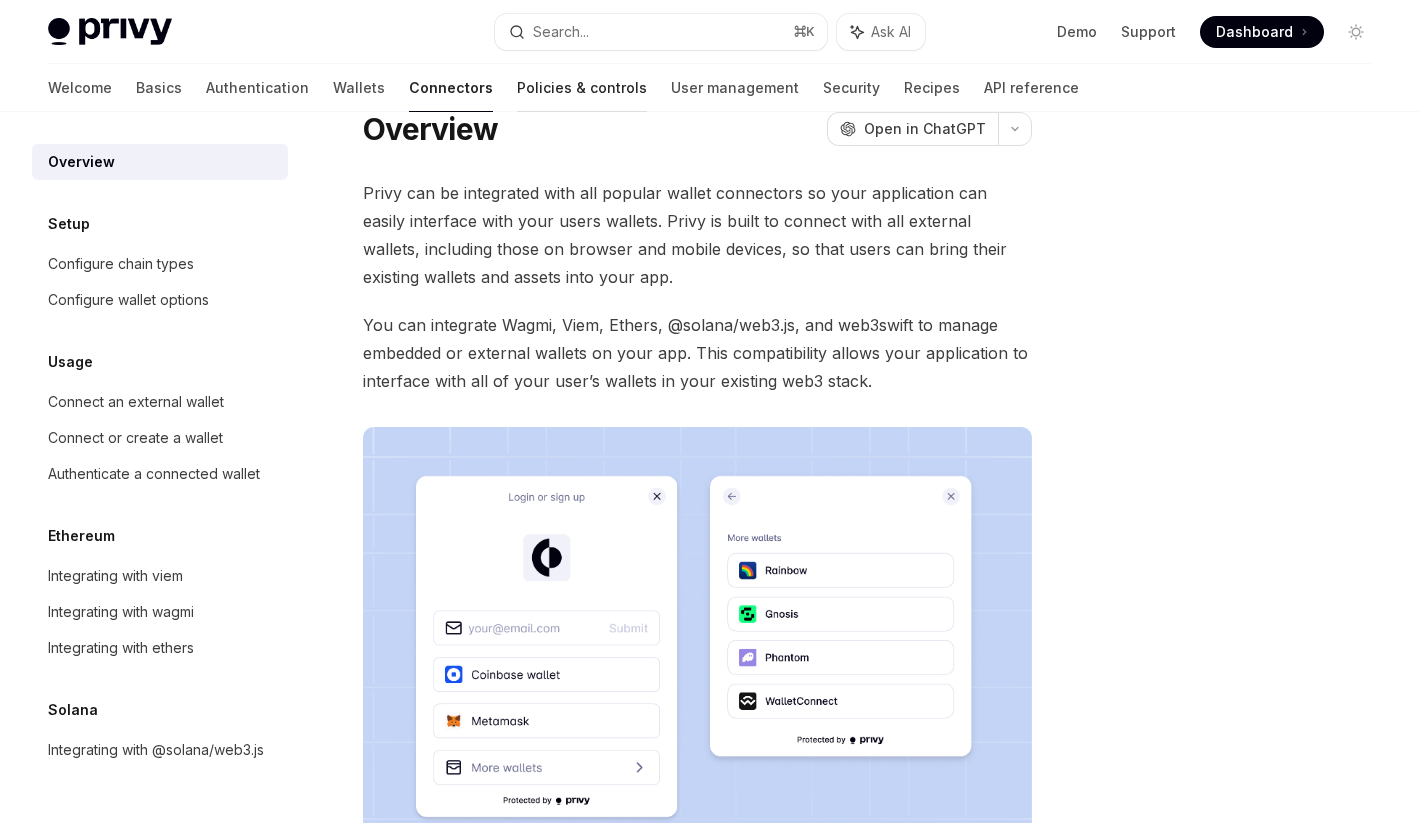 click on "Policies & controls" at bounding box center (582, 88) 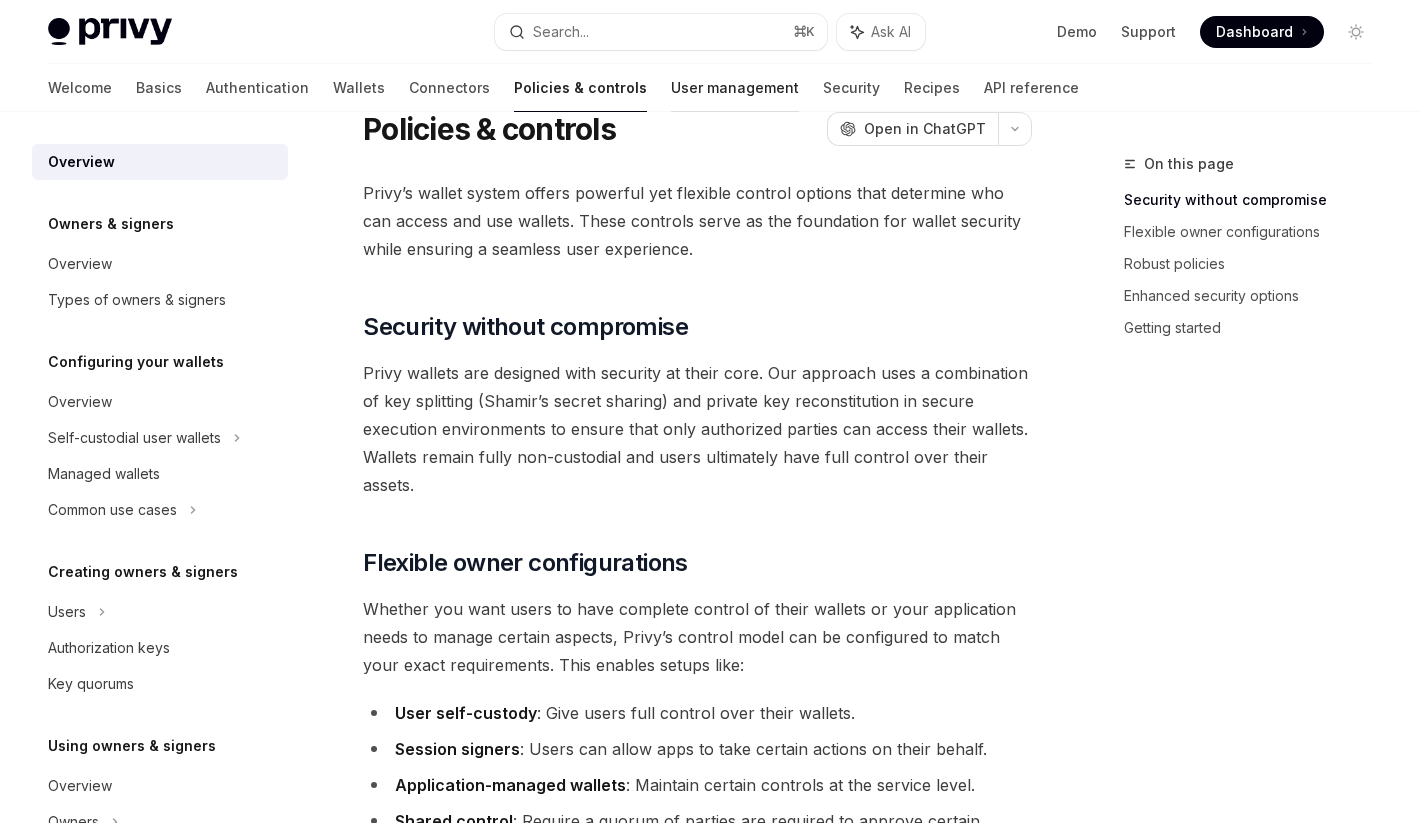 click on "User management" at bounding box center (735, 88) 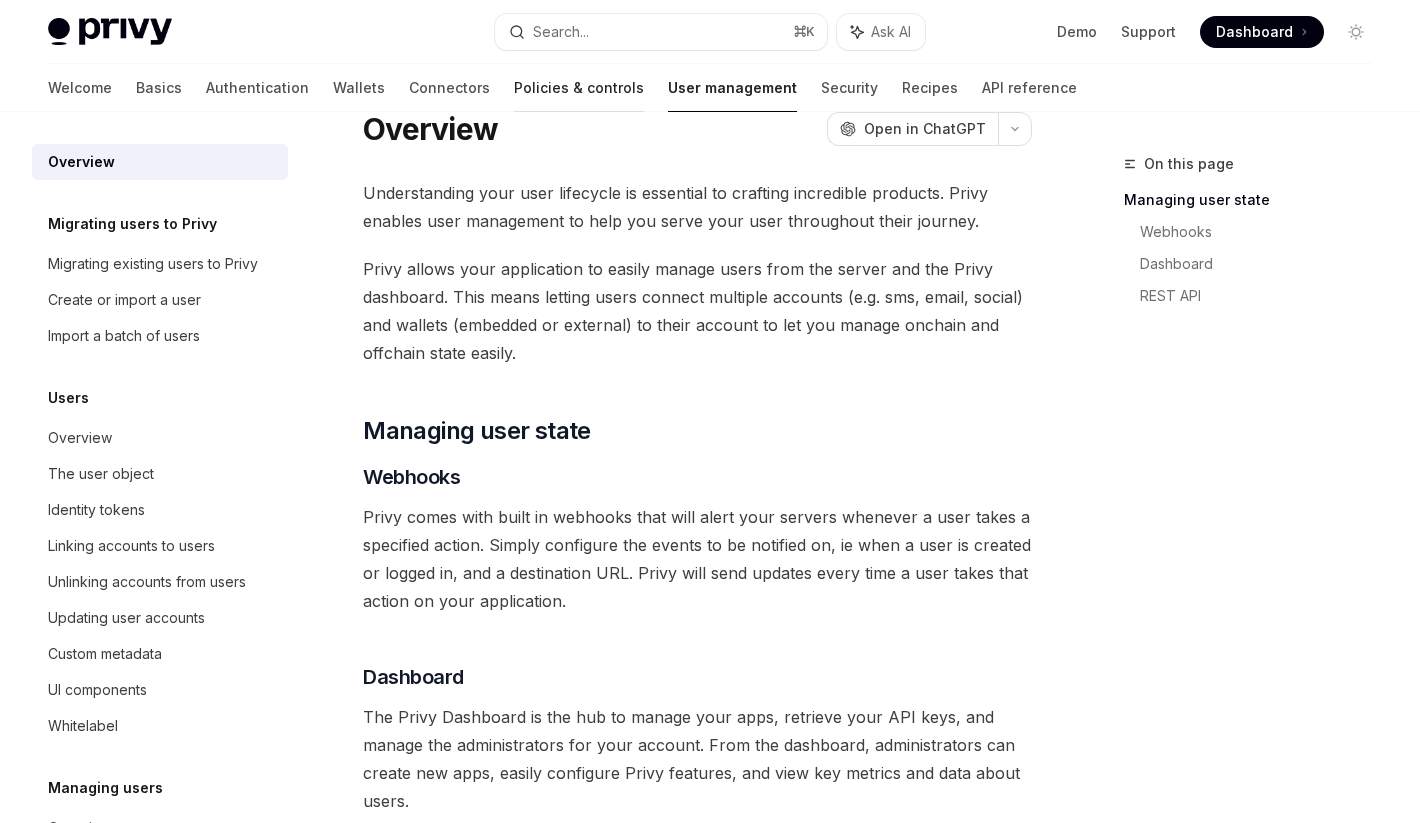 click on "Policies & controls" at bounding box center (579, 88) 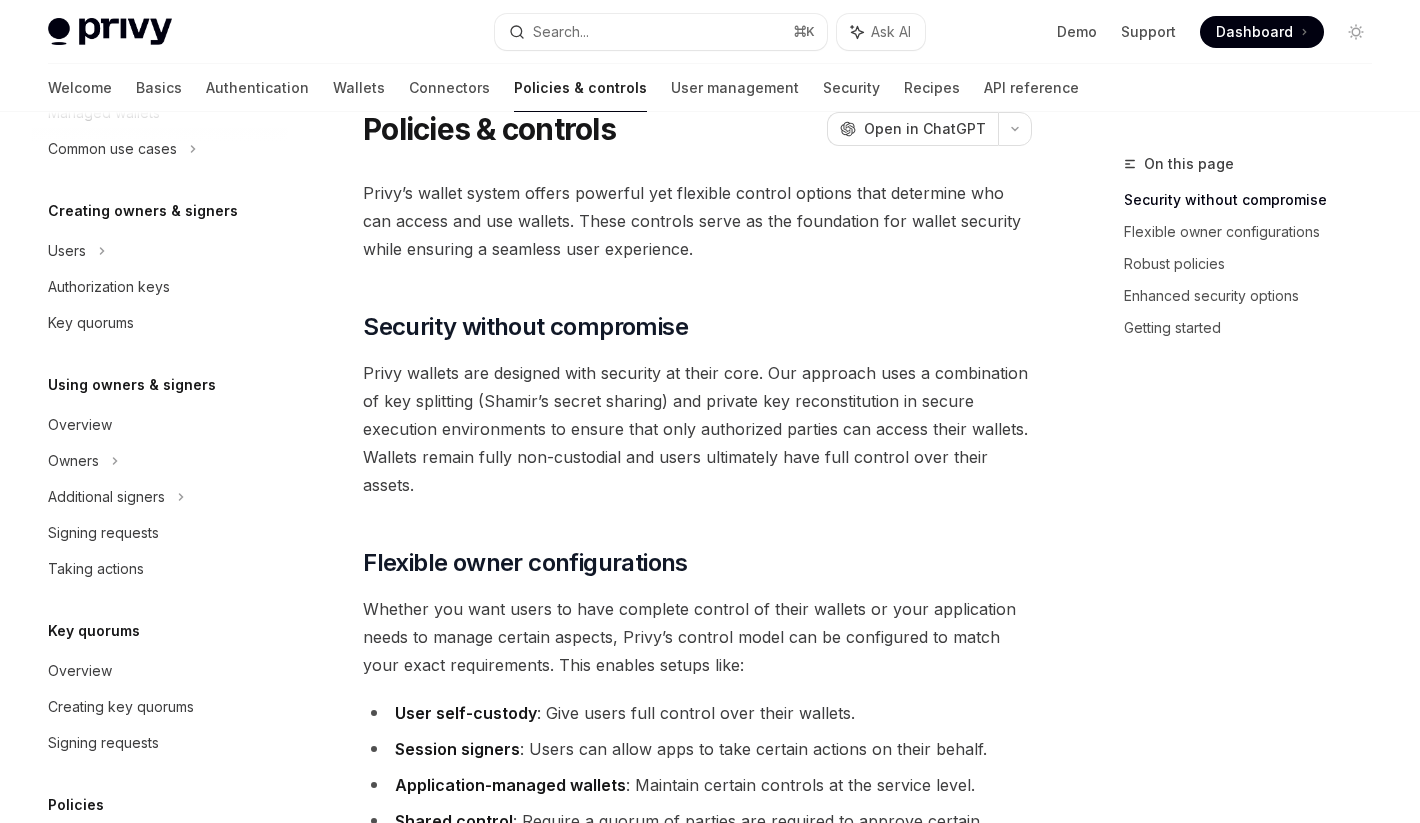 scroll, scrollTop: 585, scrollLeft: 0, axis: vertical 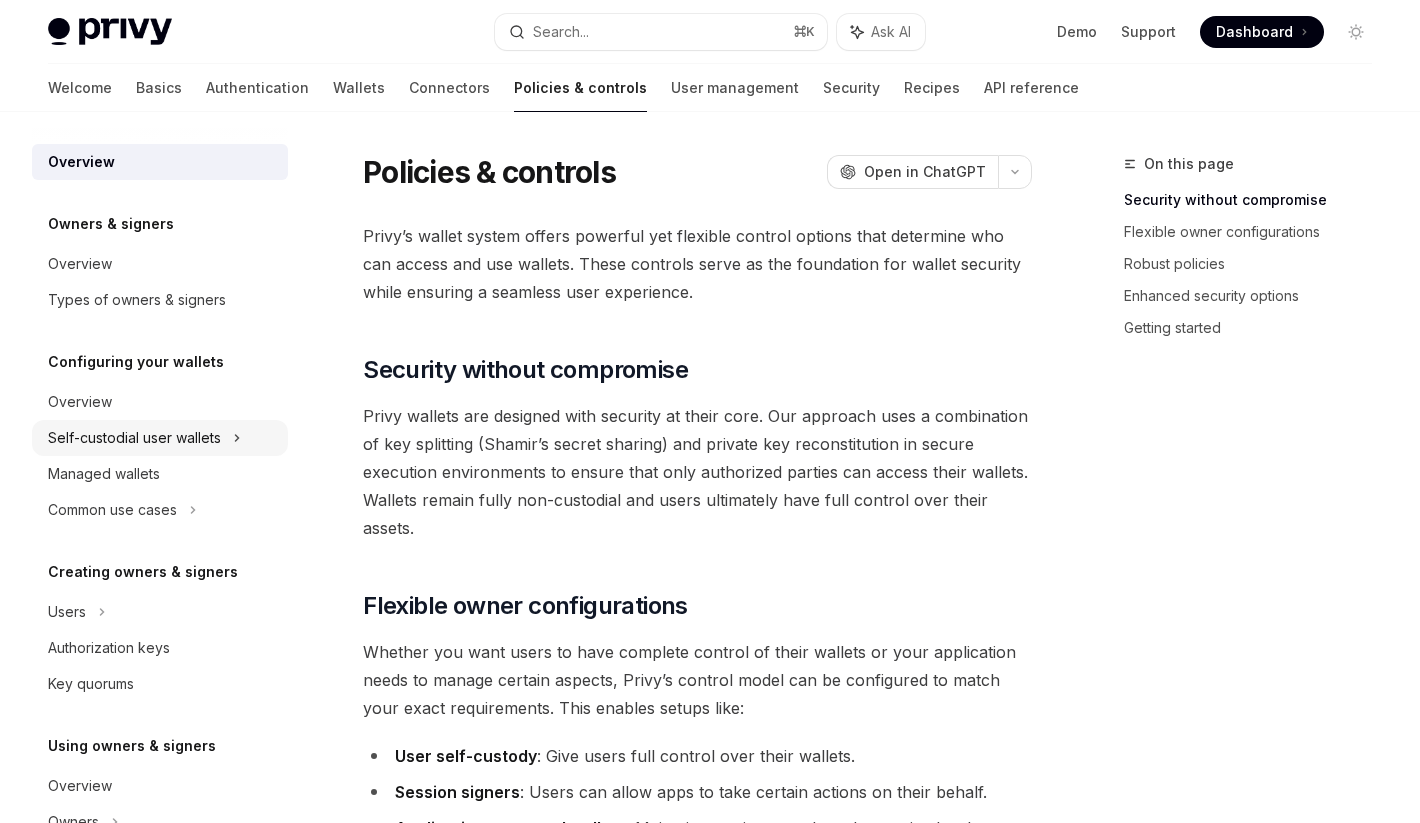 click 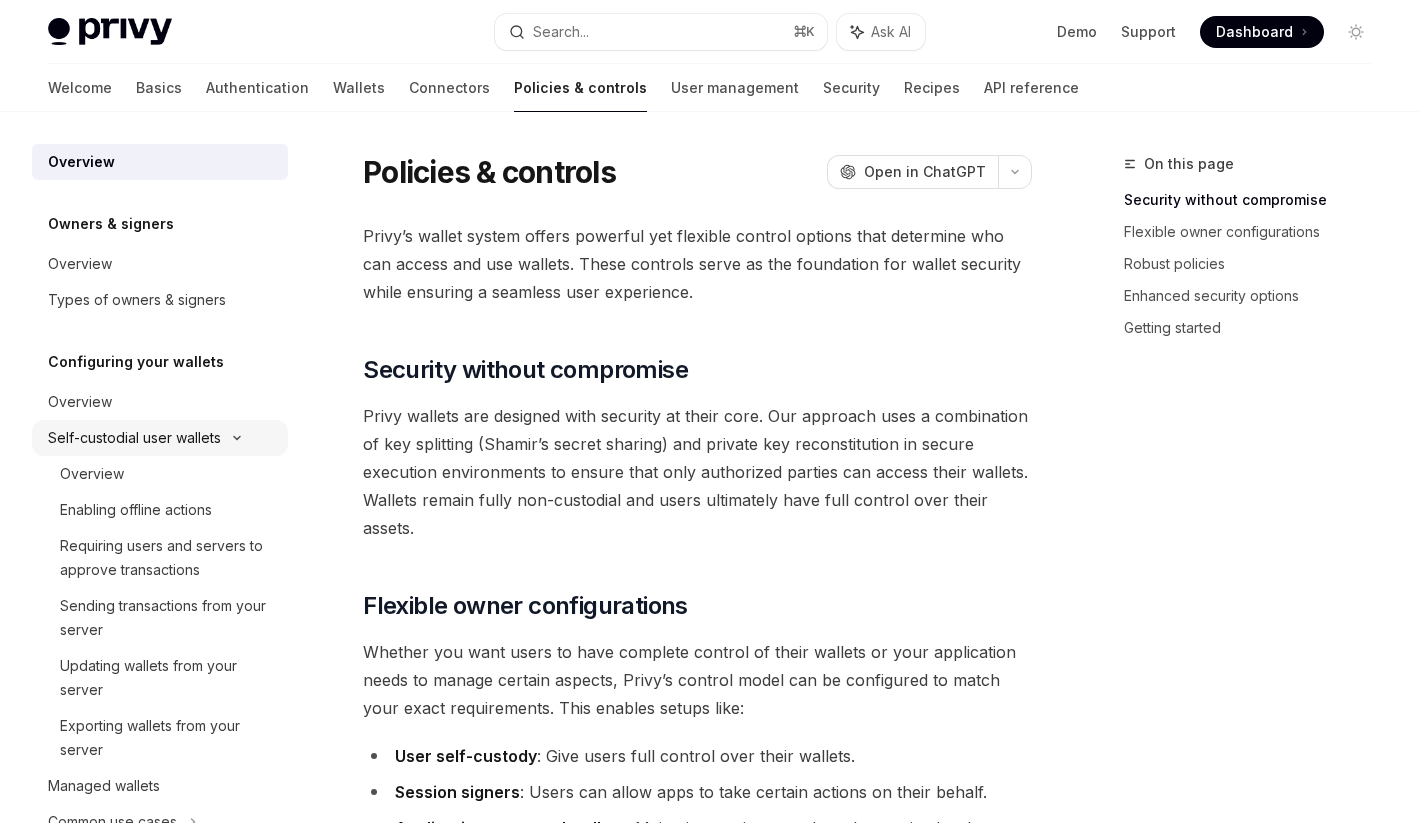 click on "Self-custodial user wallets" at bounding box center [160, 438] 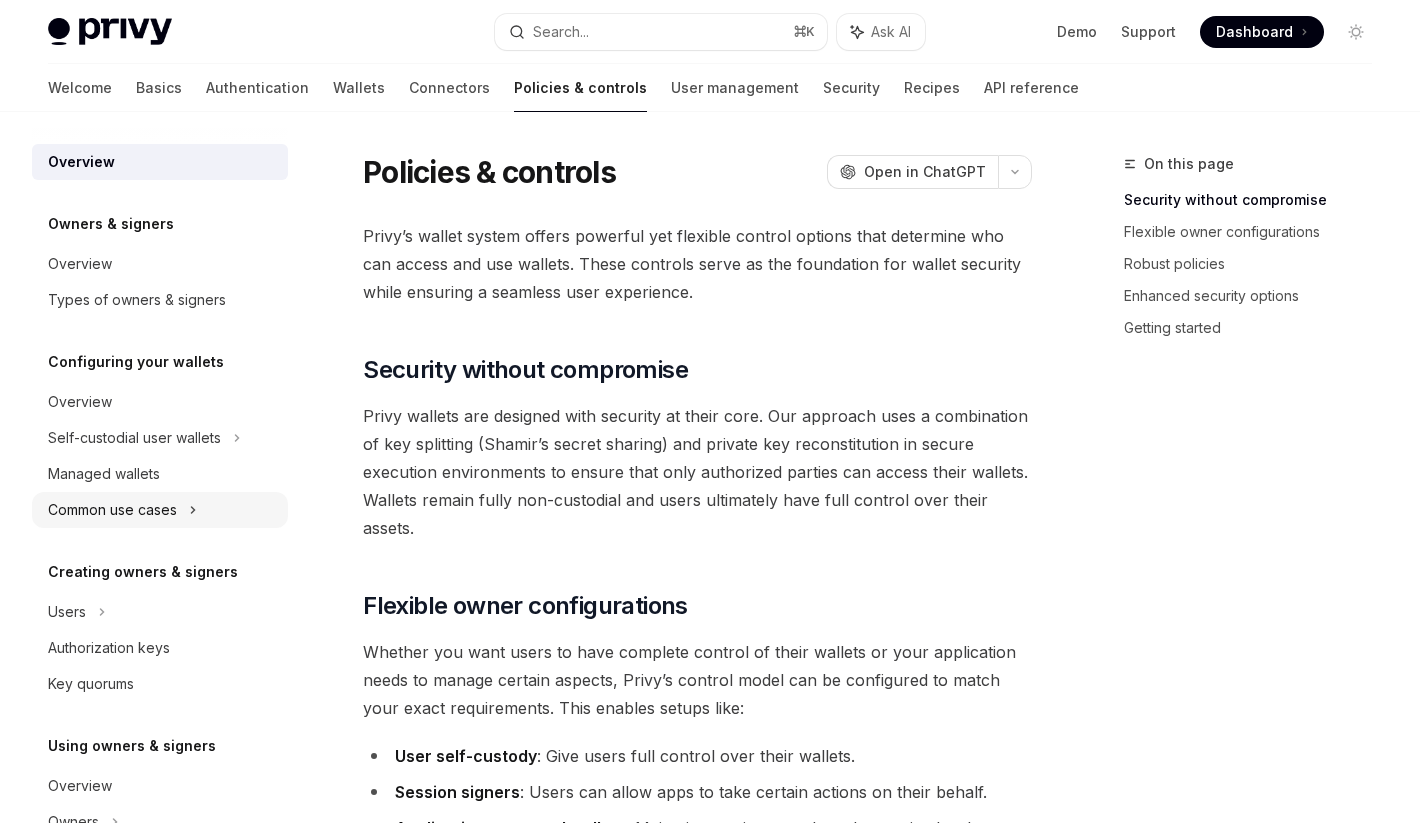 click on "Common use cases" at bounding box center [160, 510] 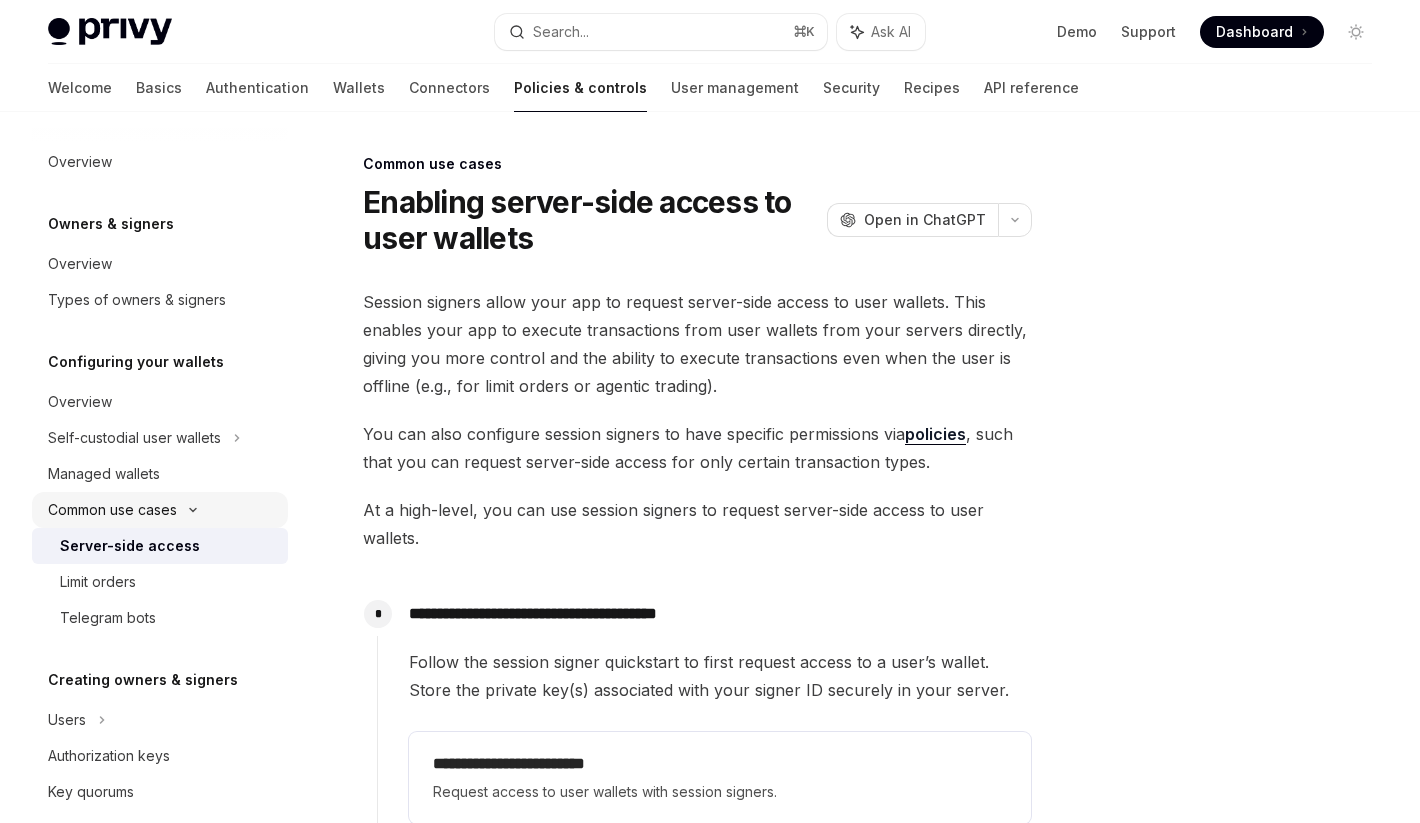 click on "Common use cases" at bounding box center (160, 510) 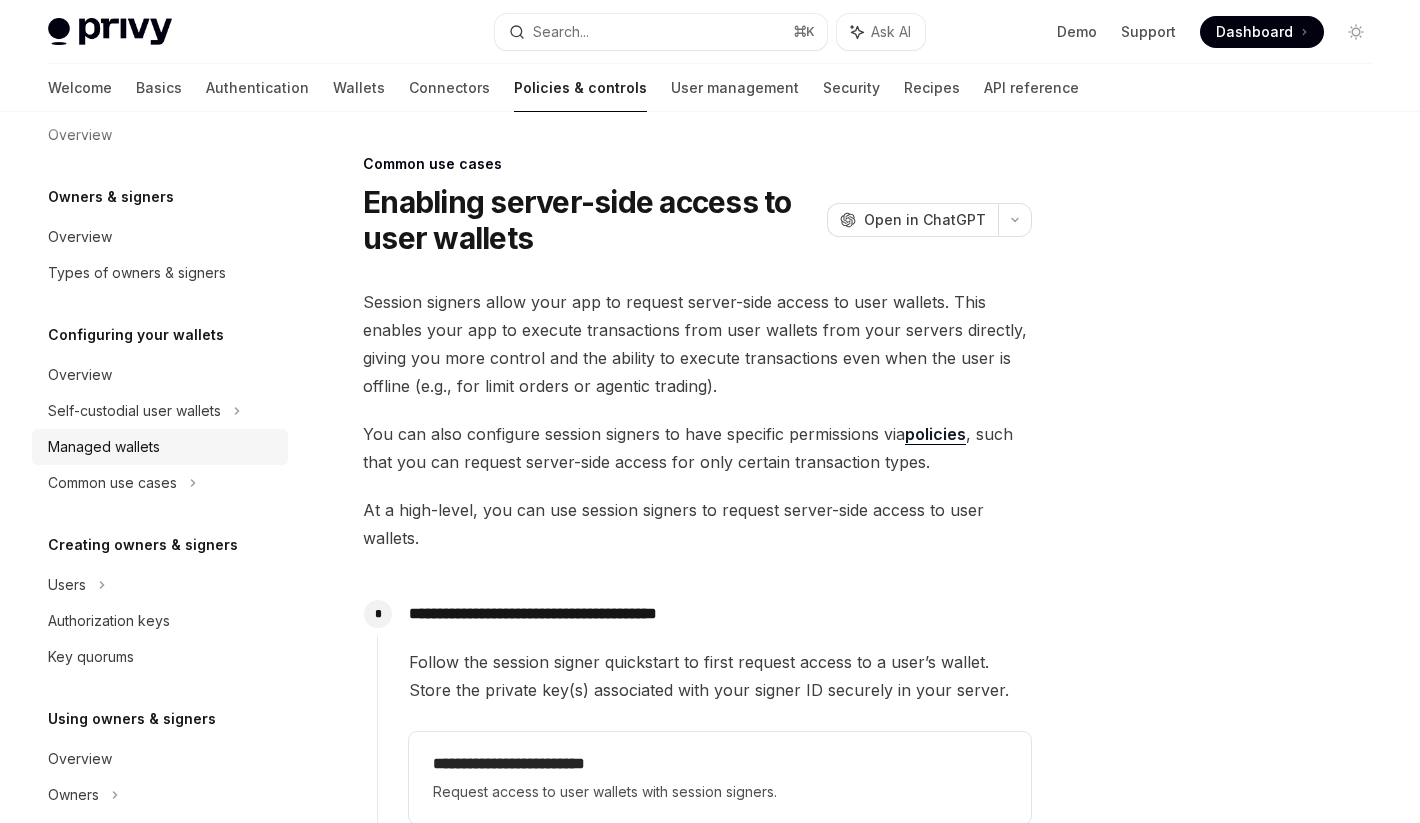 click 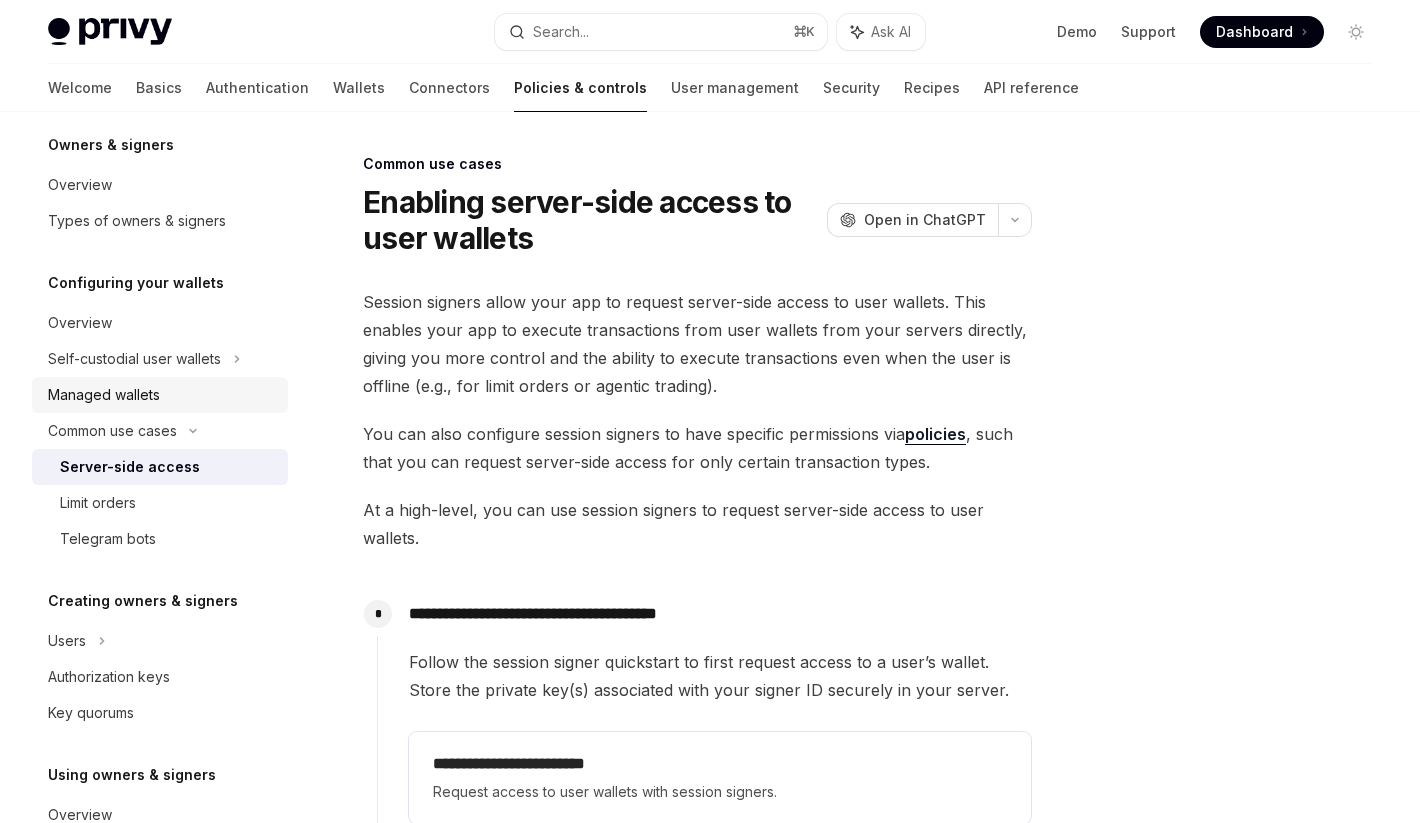 scroll, scrollTop: 91, scrollLeft: 0, axis: vertical 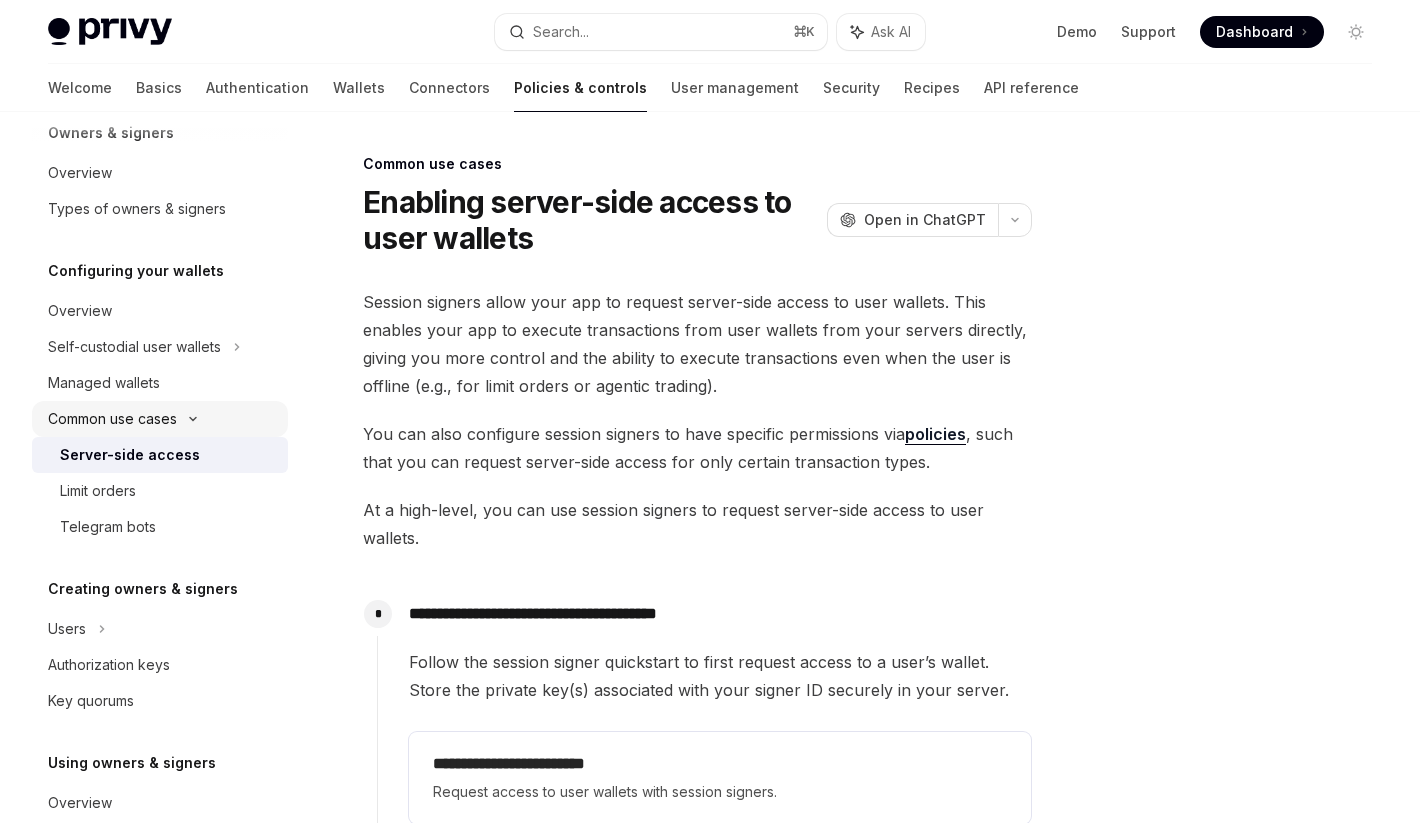click on "Common use cases" at bounding box center (112, 419) 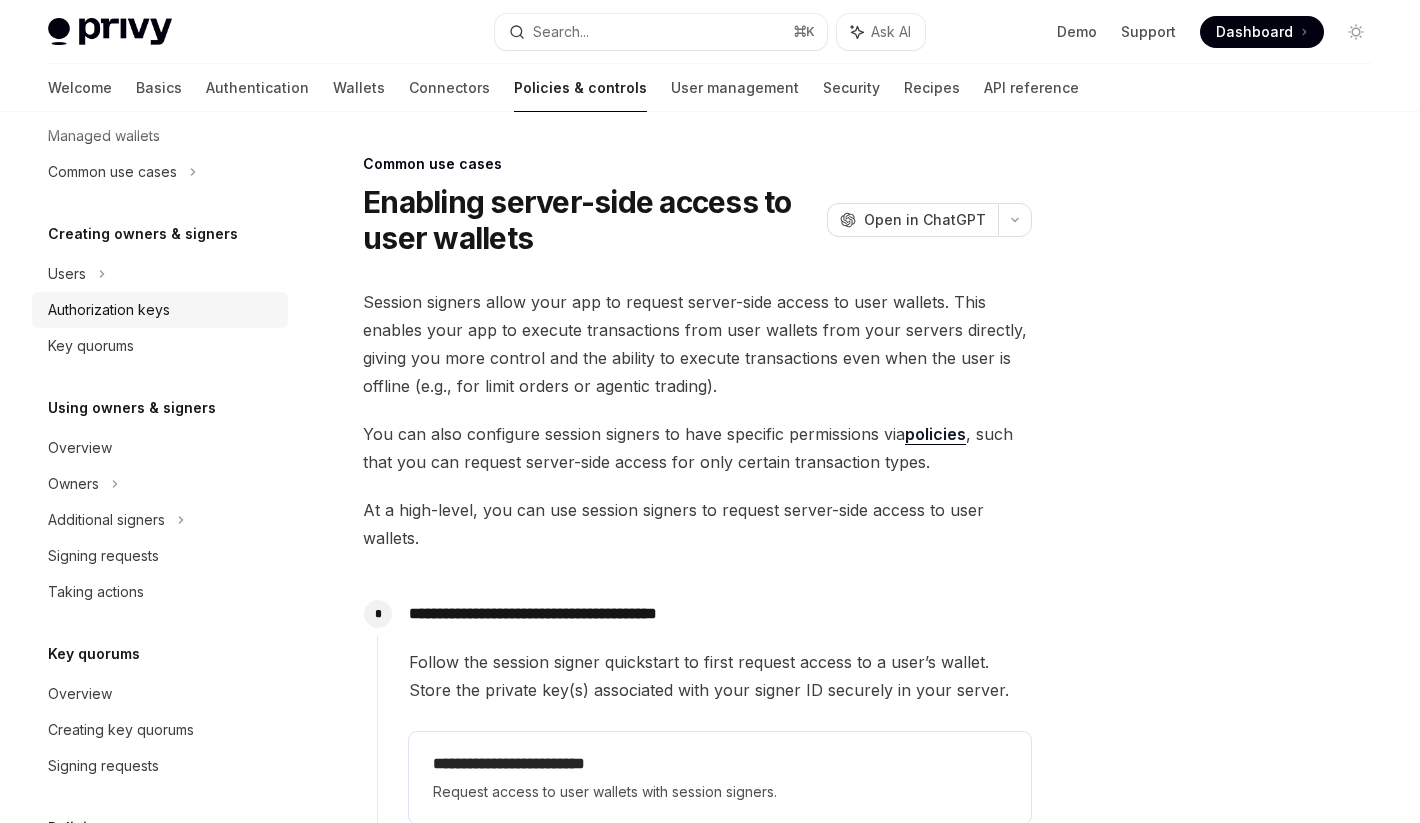 scroll, scrollTop: 341, scrollLeft: 0, axis: vertical 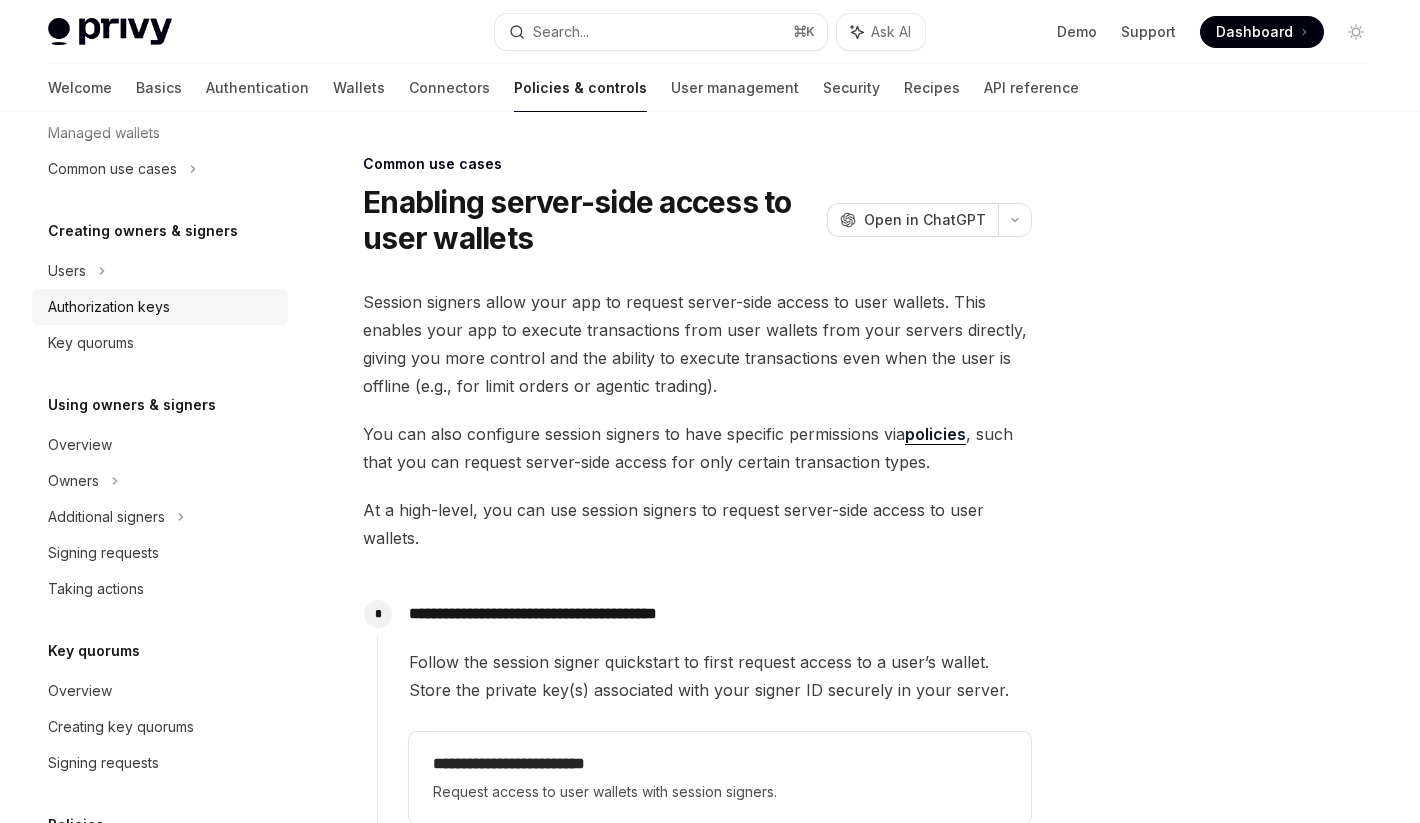 click on "Additional signers" at bounding box center [160, 517] 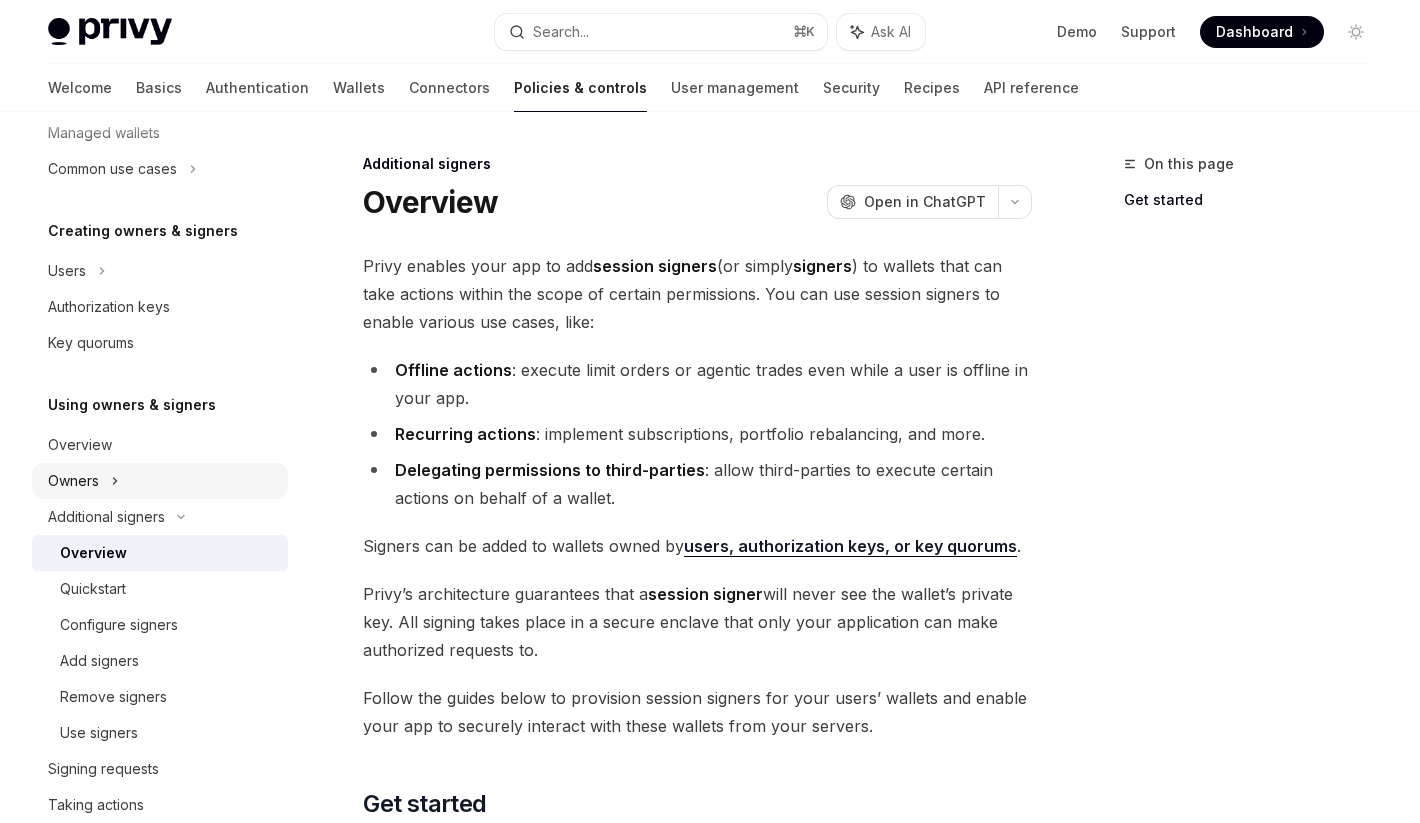 click on "Owners" at bounding box center (160, 97) 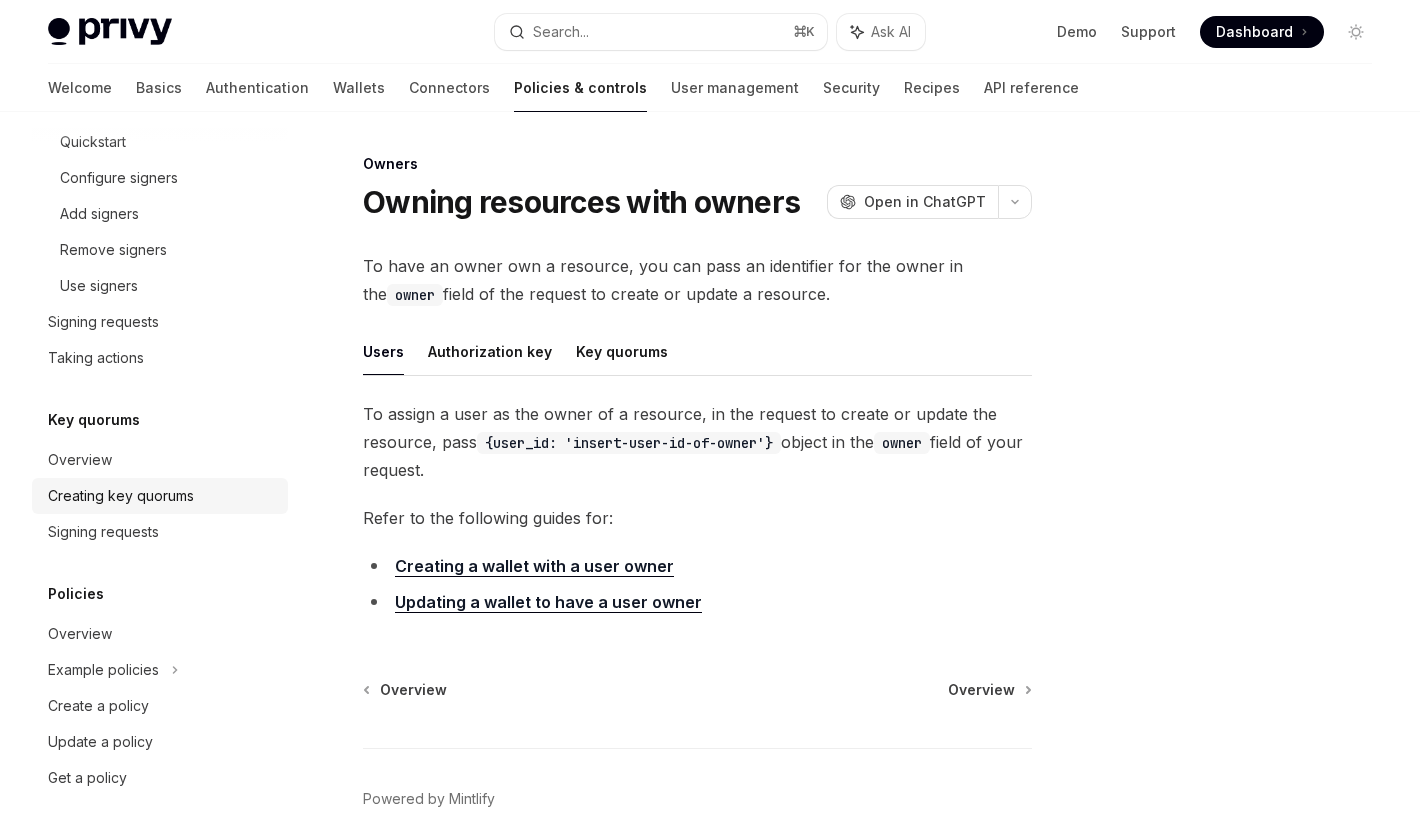 scroll, scrollTop: 837, scrollLeft: 0, axis: vertical 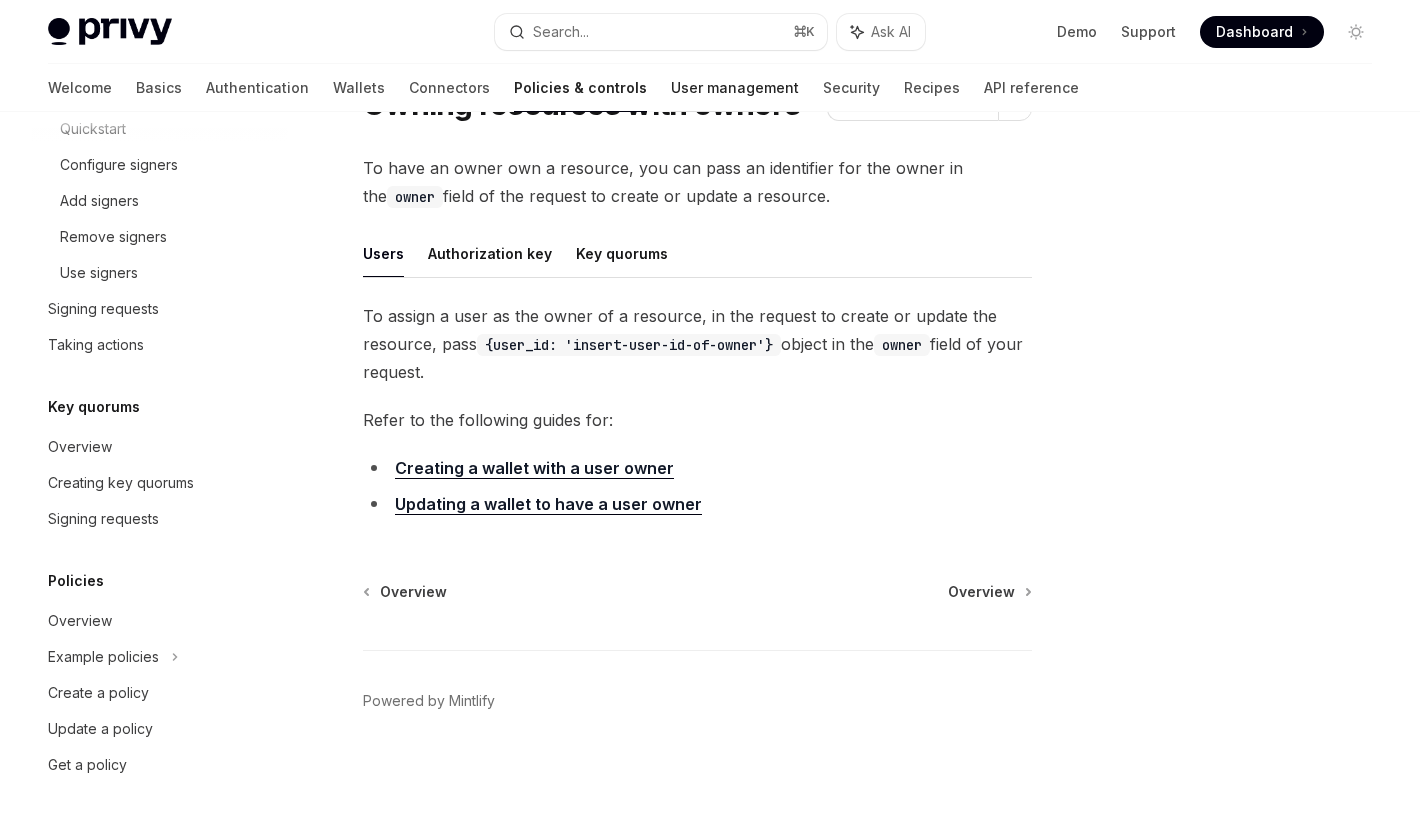 click on "User management" at bounding box center [735, 88] 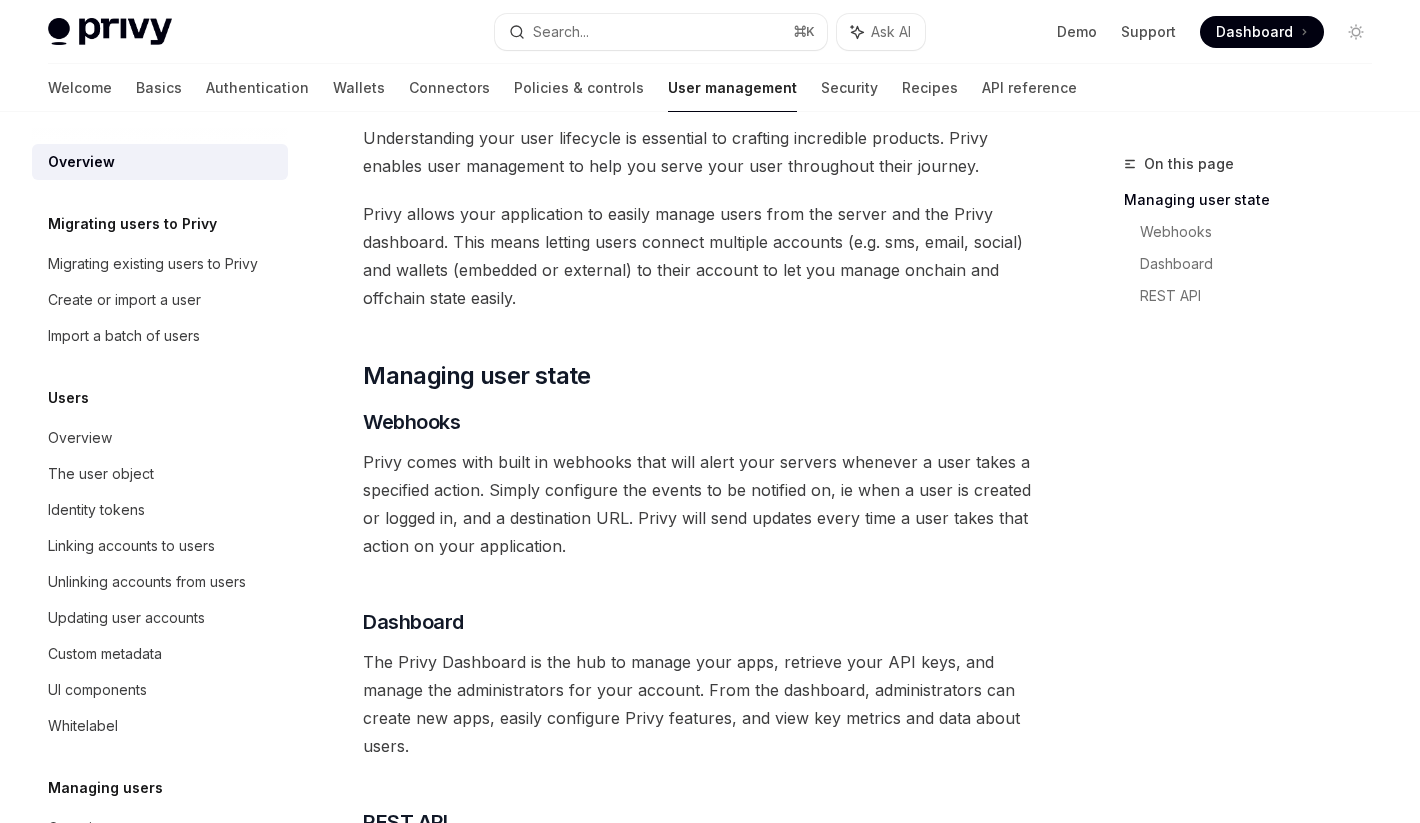 scroll, scrollTop: 309, scrollLeft: 0, axis: vertical 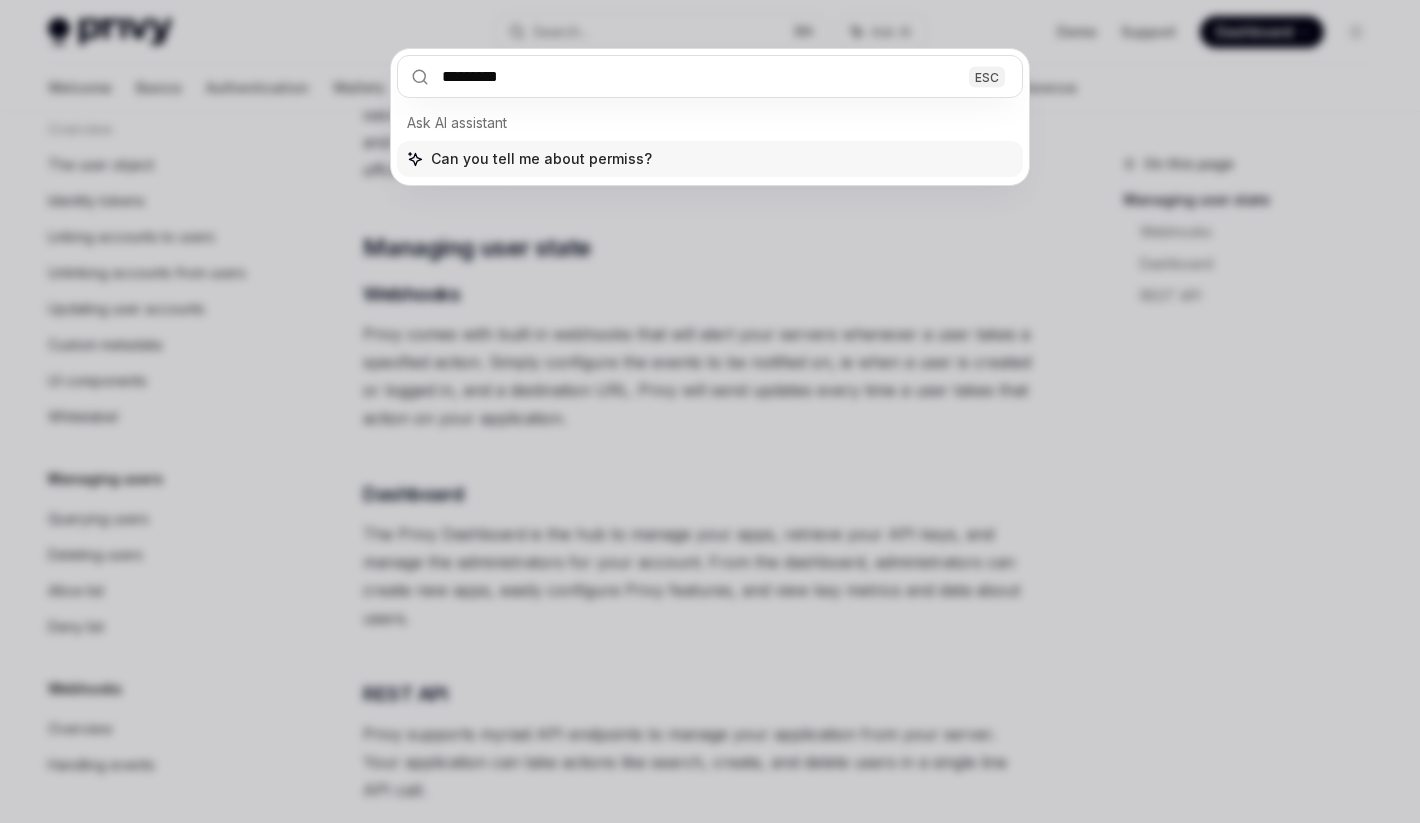 type on "**********" 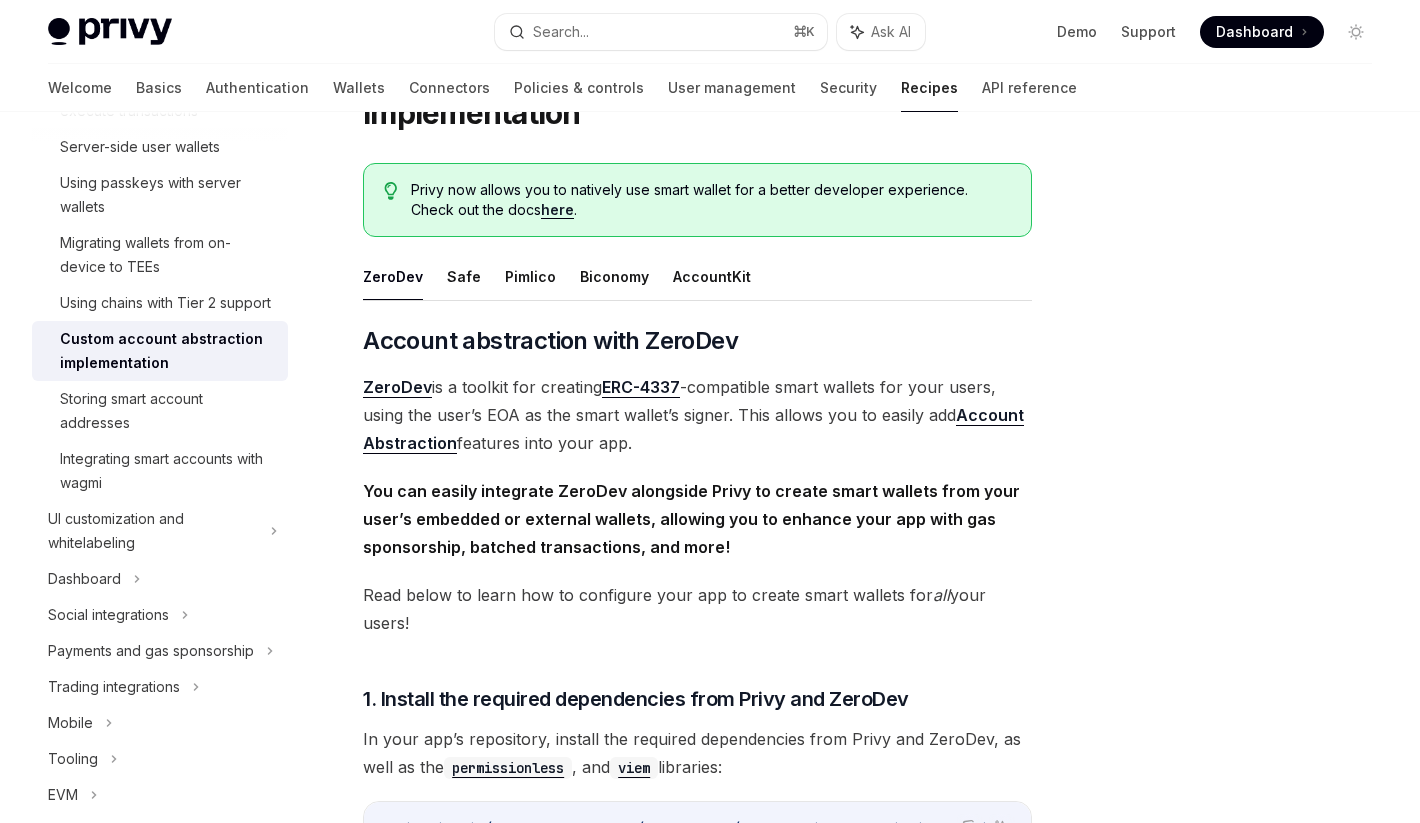 scroll, scrollTop: 126, scrollLeft: 0, axis: vertical 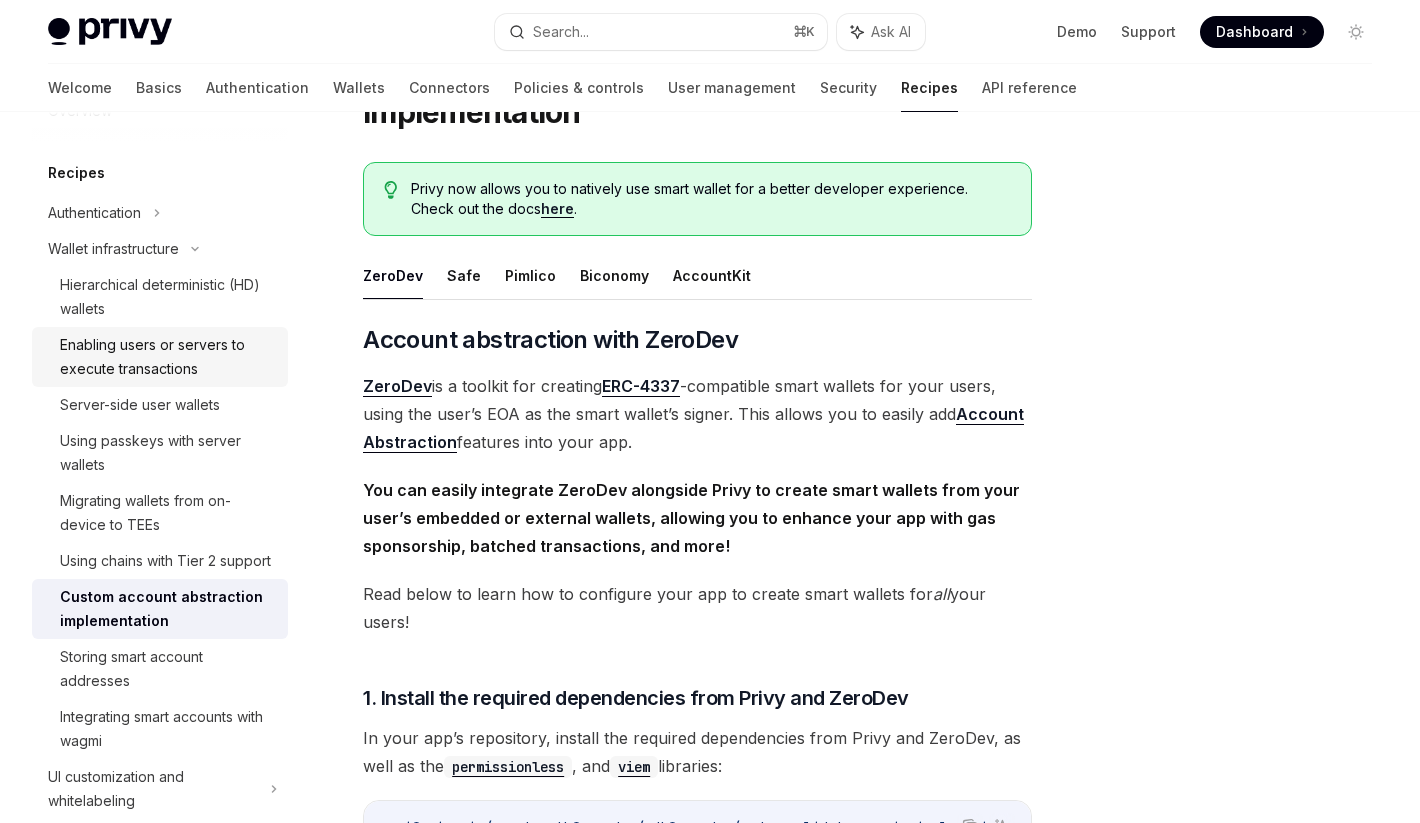click on "Enabling users or servers to execute transactions" at bounding box center (168, 357) 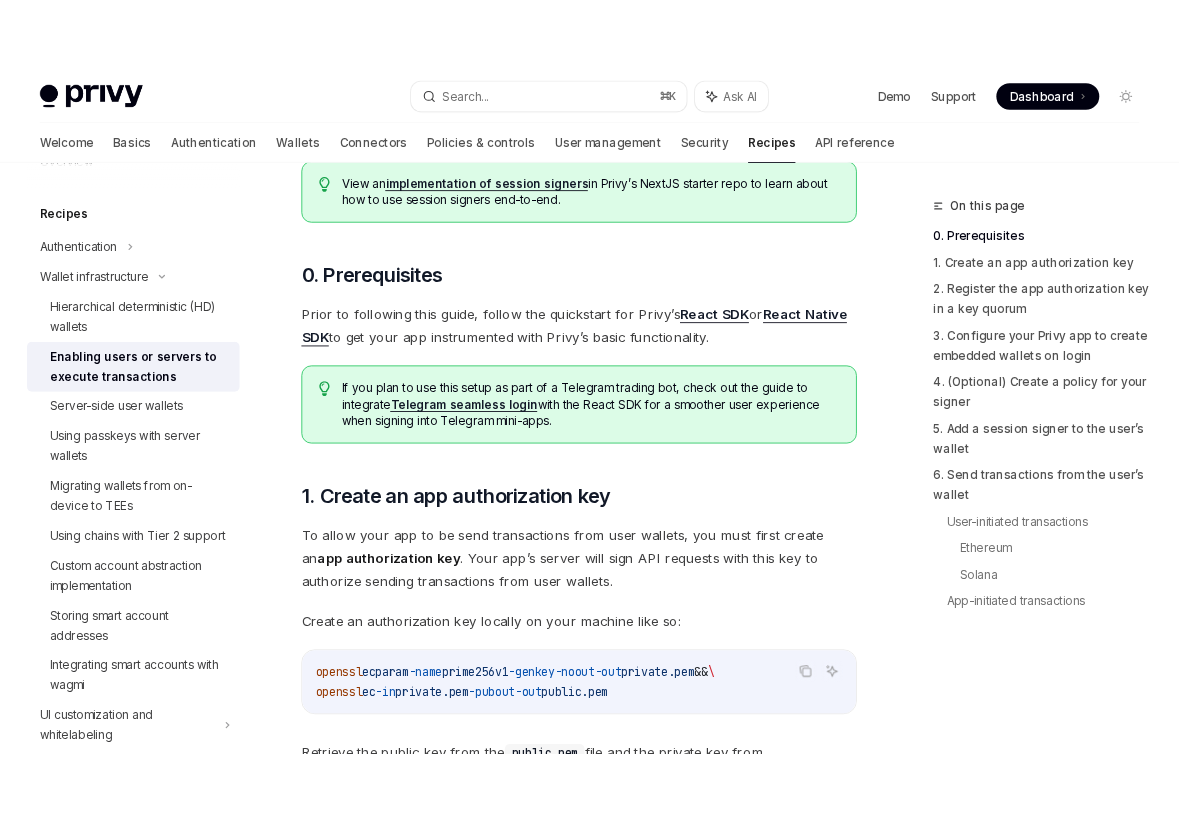 scroll, scrollTop: 595, scrollLeft: 0, axis: vertical 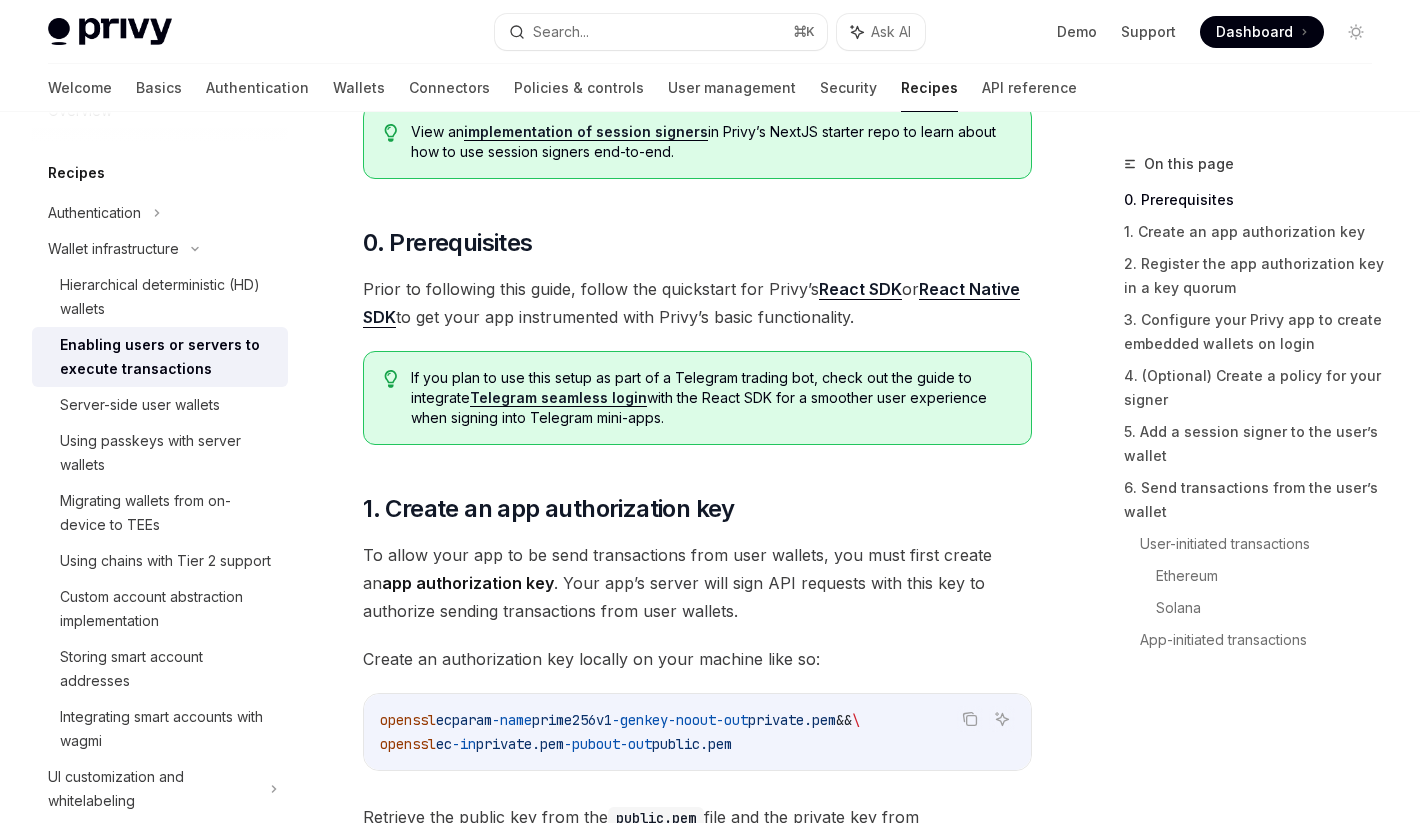 type on "*" 